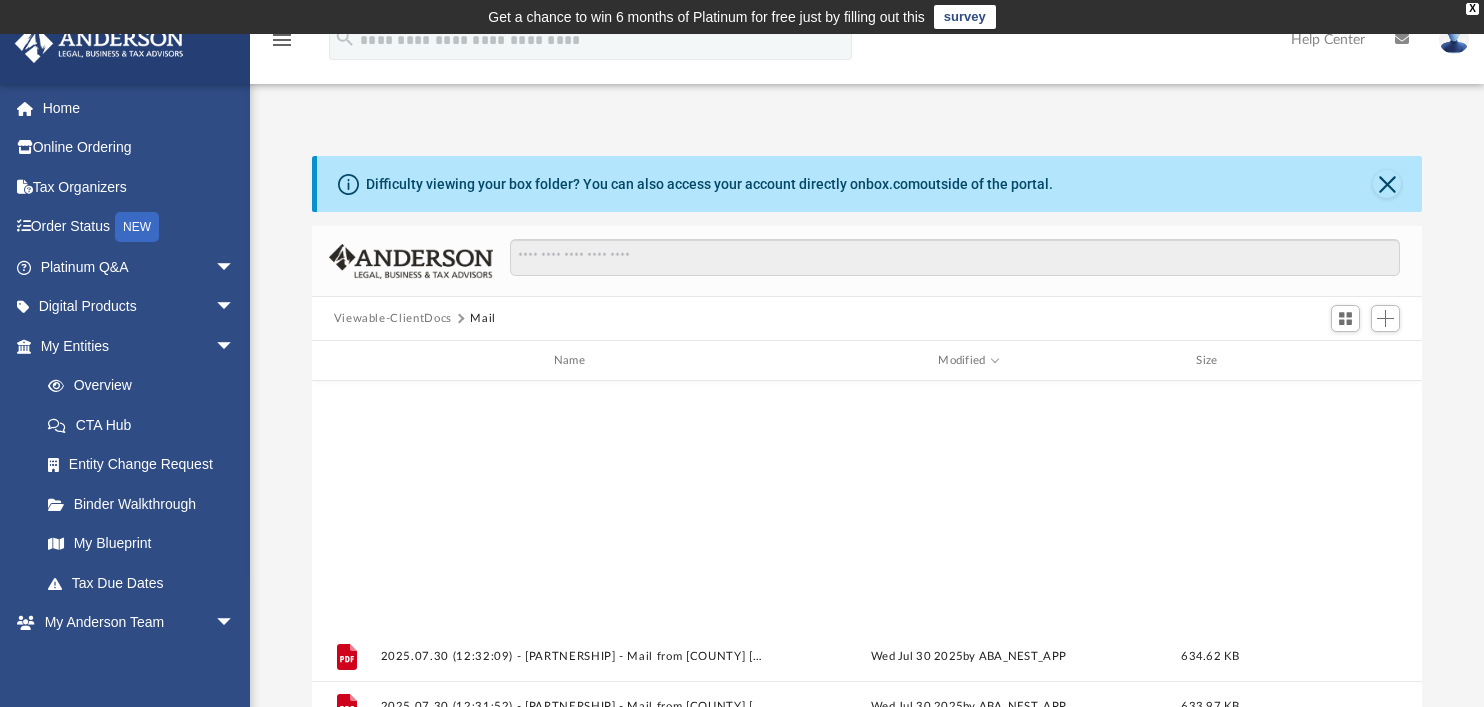 scroll, scrollTop: 186, scrollLeft: 0, axis: vertical 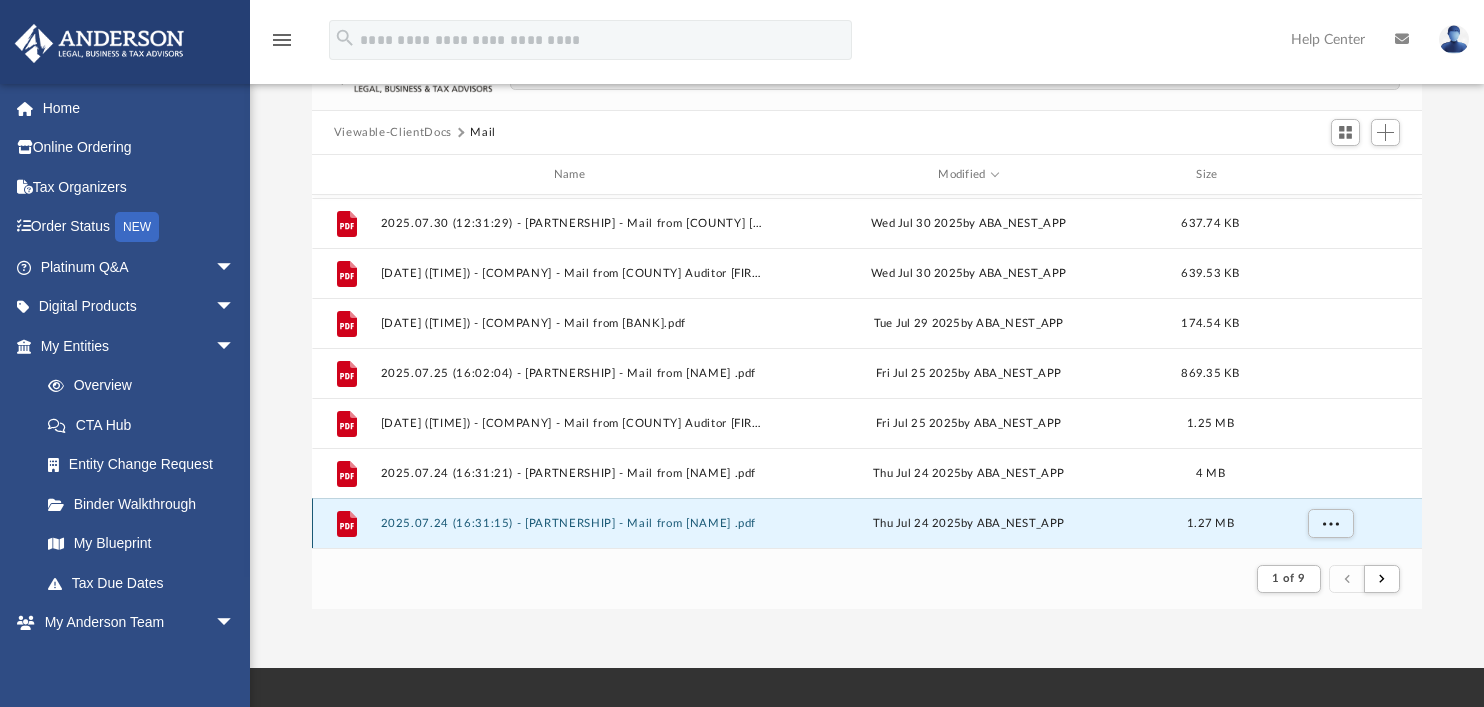 click on "2025.07.24 (16:31:15) - [PARTNERSHIP] - Mail from [NAME] .pdf" at bounding box center (573, 523) 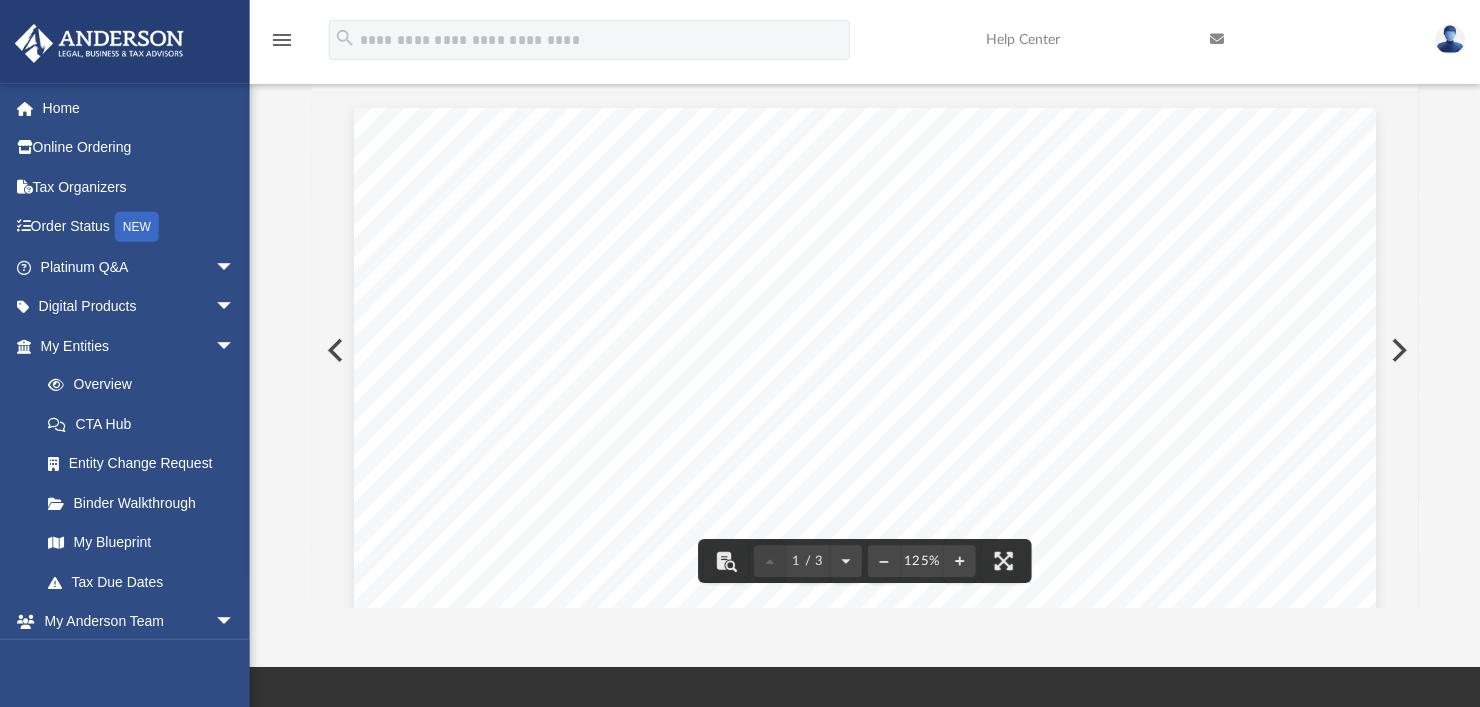 scroll, scrollTop: 378, scrollLeft: 1092, axis: both 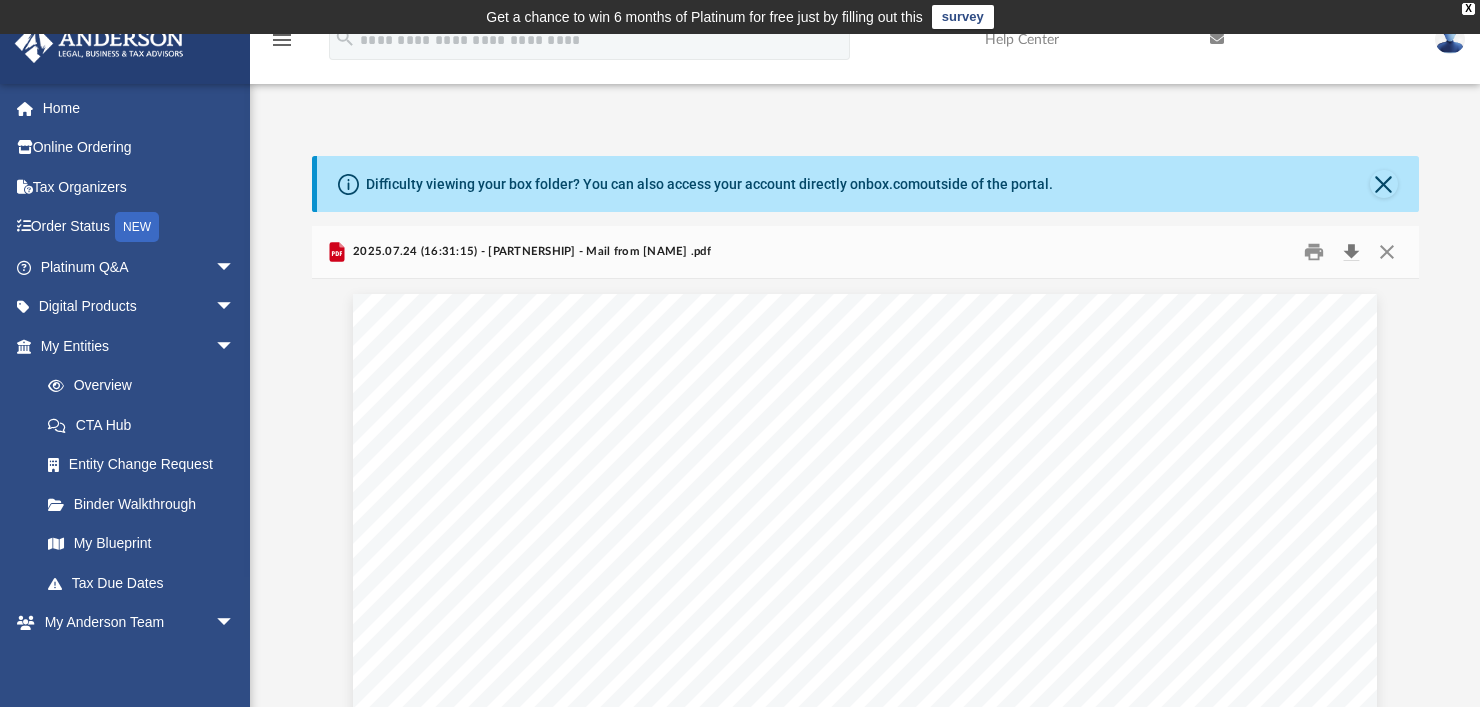 click at bounding box center [1352, 252] 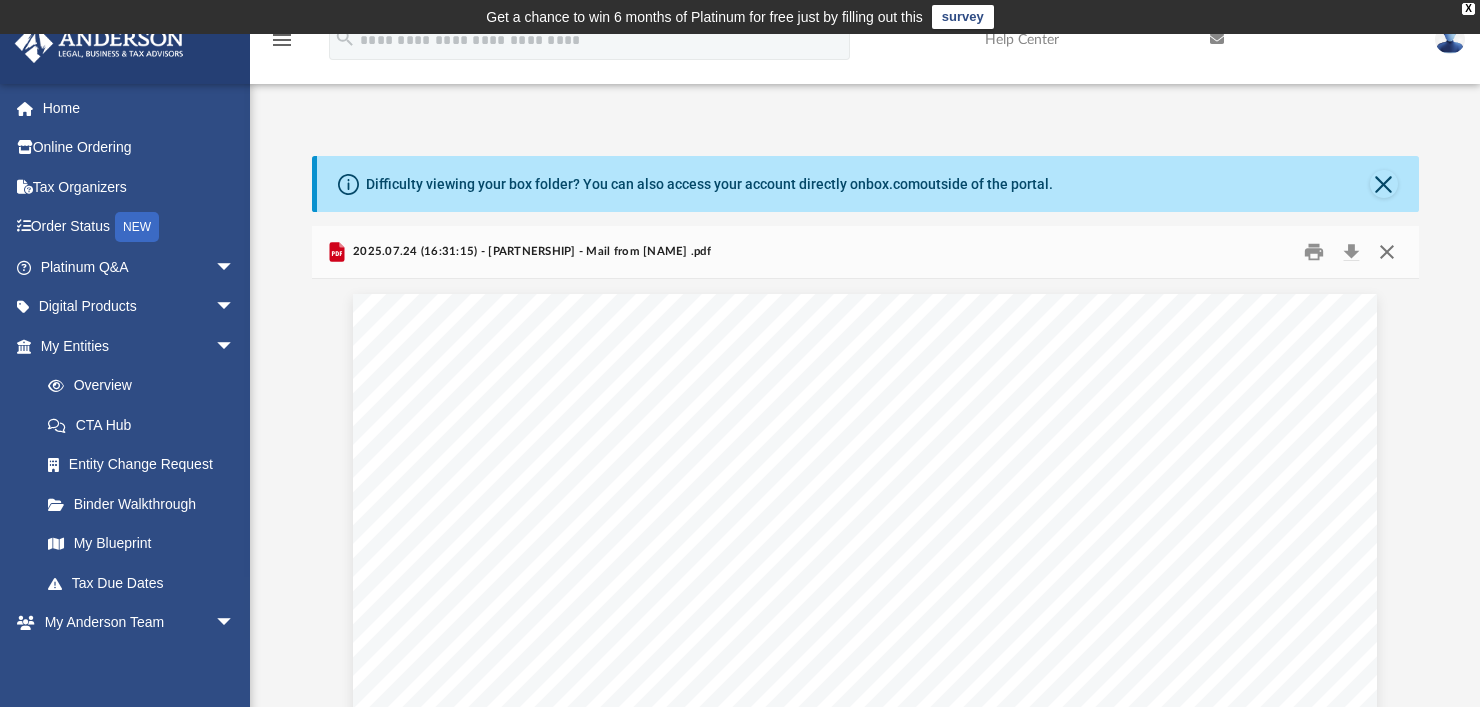 click at bounding box center [1387, 252] 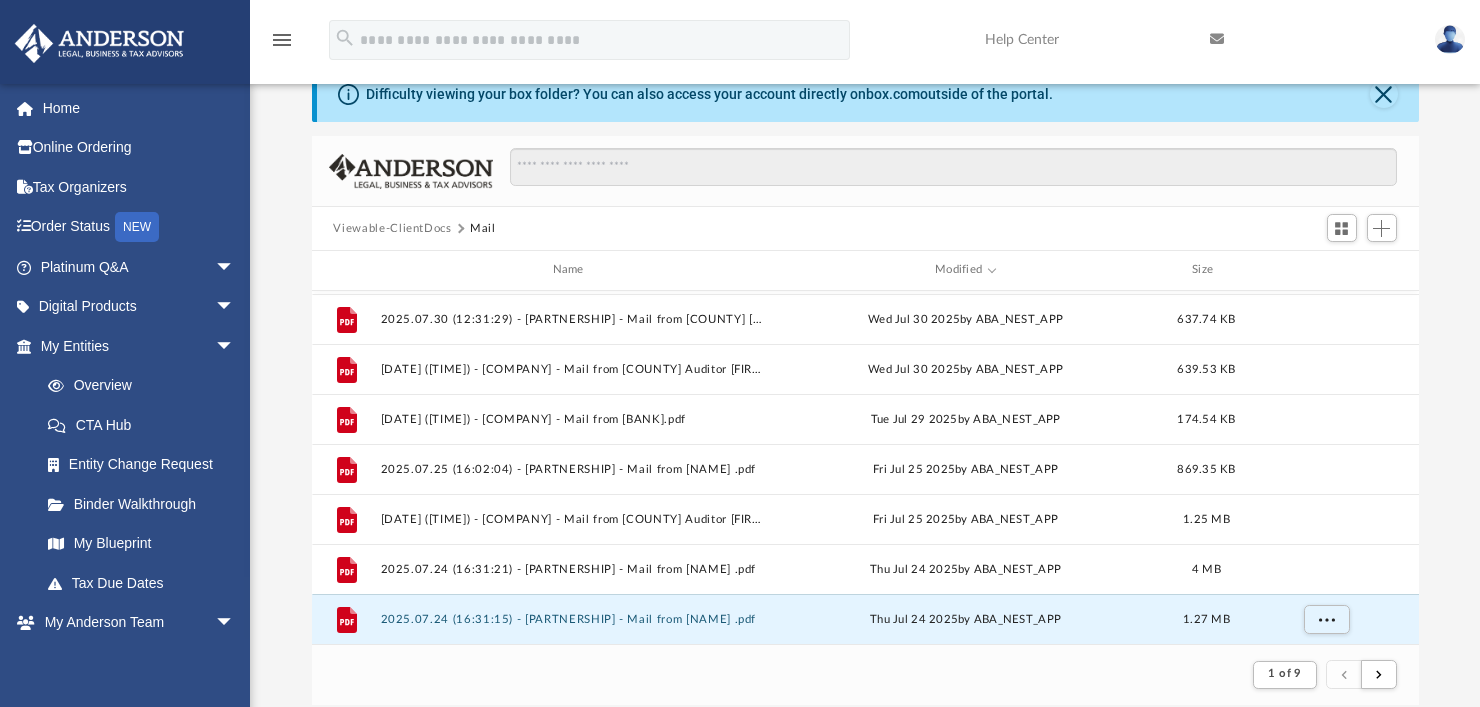 scroll, scrollTop: 124, scrollLeft: 0, axis: vertical 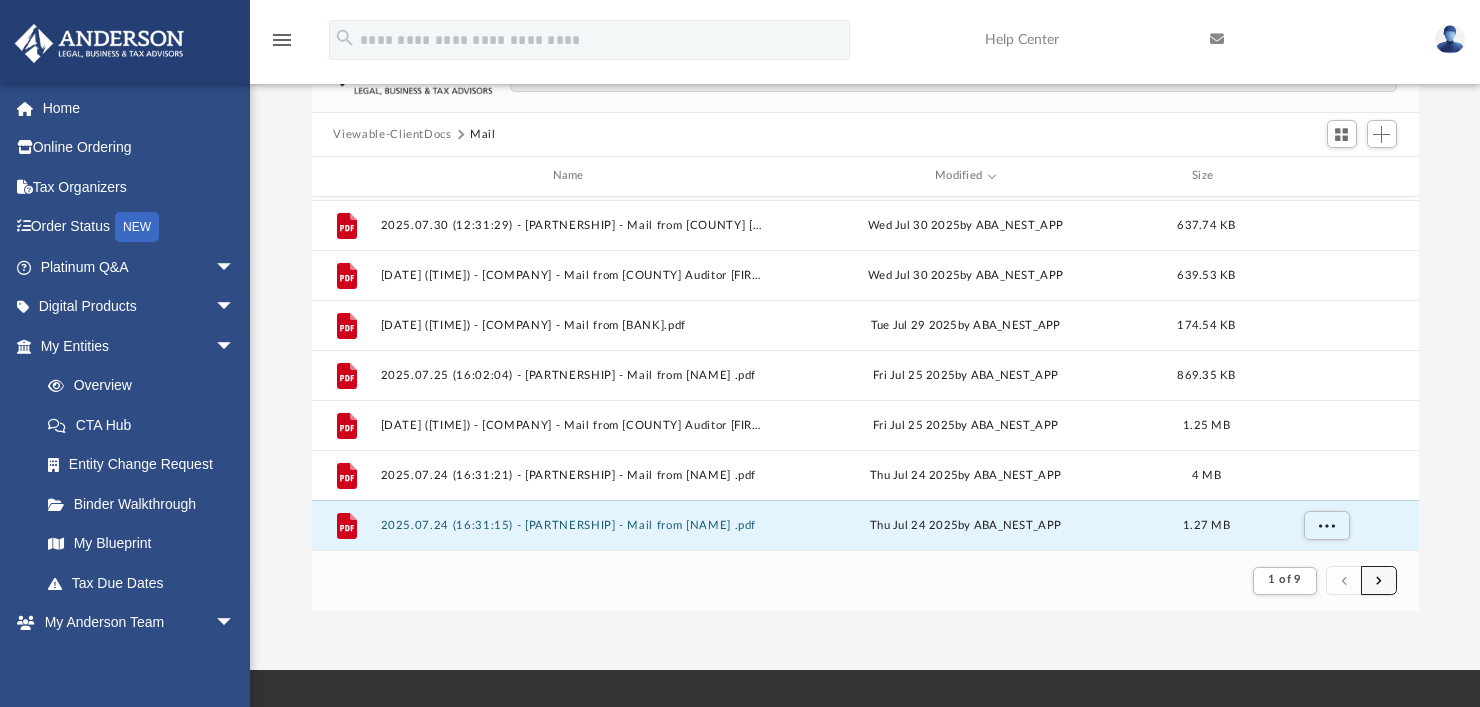 click at bounding box center [1379, 580] 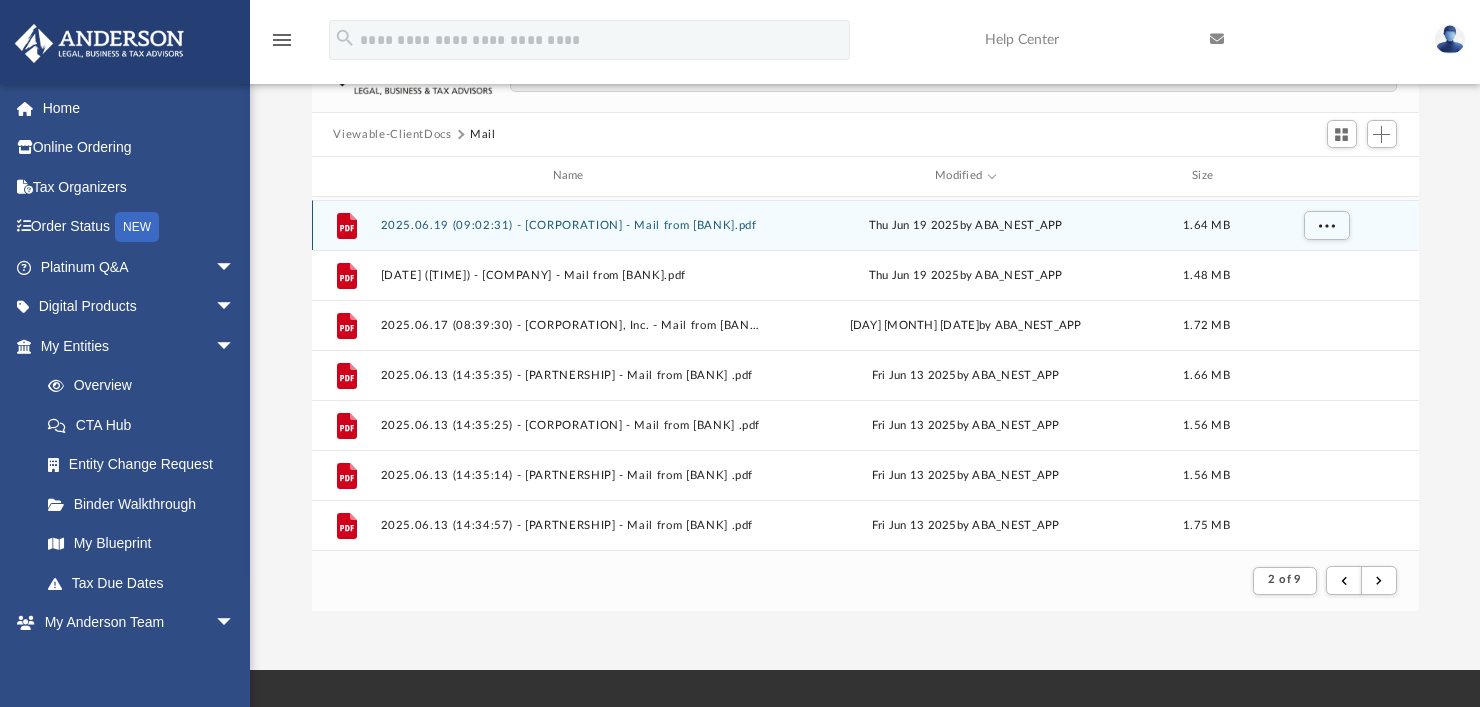 click on "2025.06.19 (09:02:31) - [CORPORATION] - Mail from [BANK].pdf" at bounding box center (572, 225) 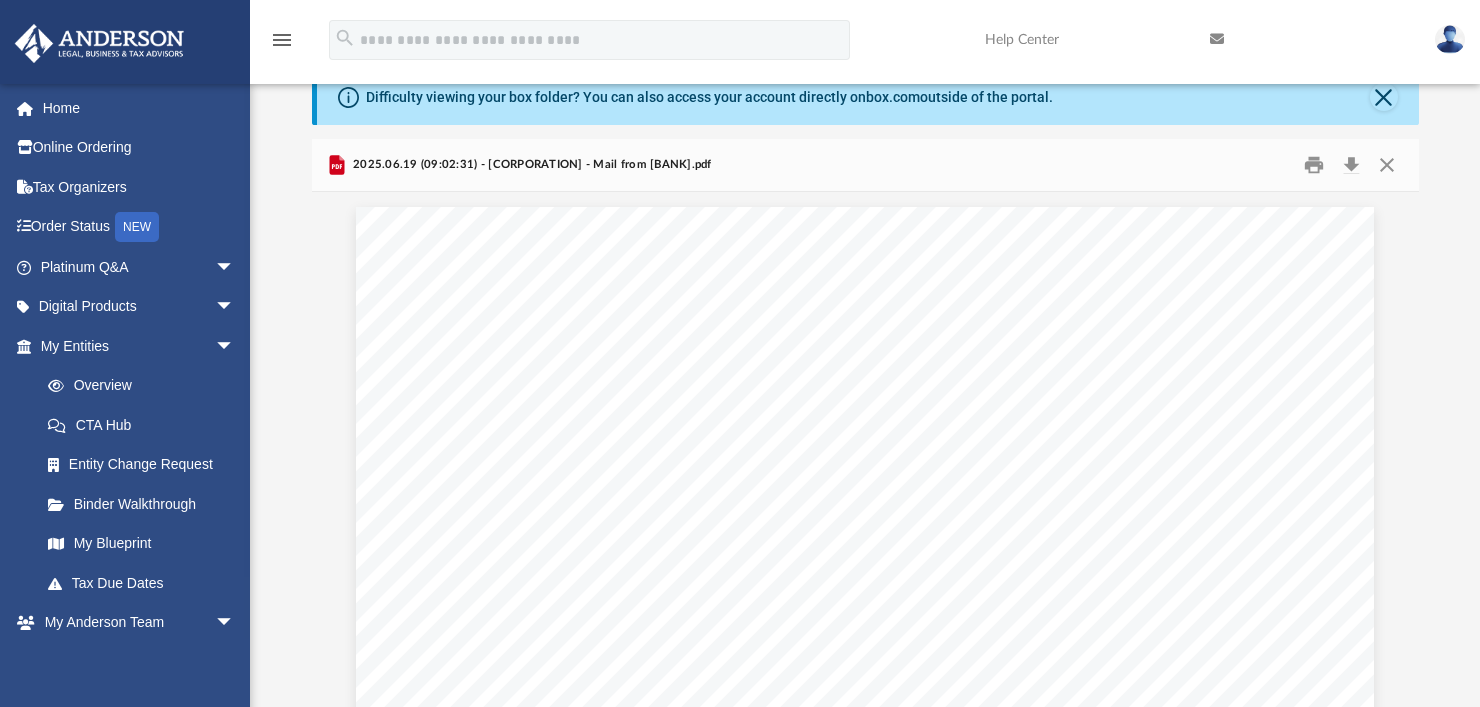 scroll, scrollTop: 85, scrollLeft: 0, axis: vertical 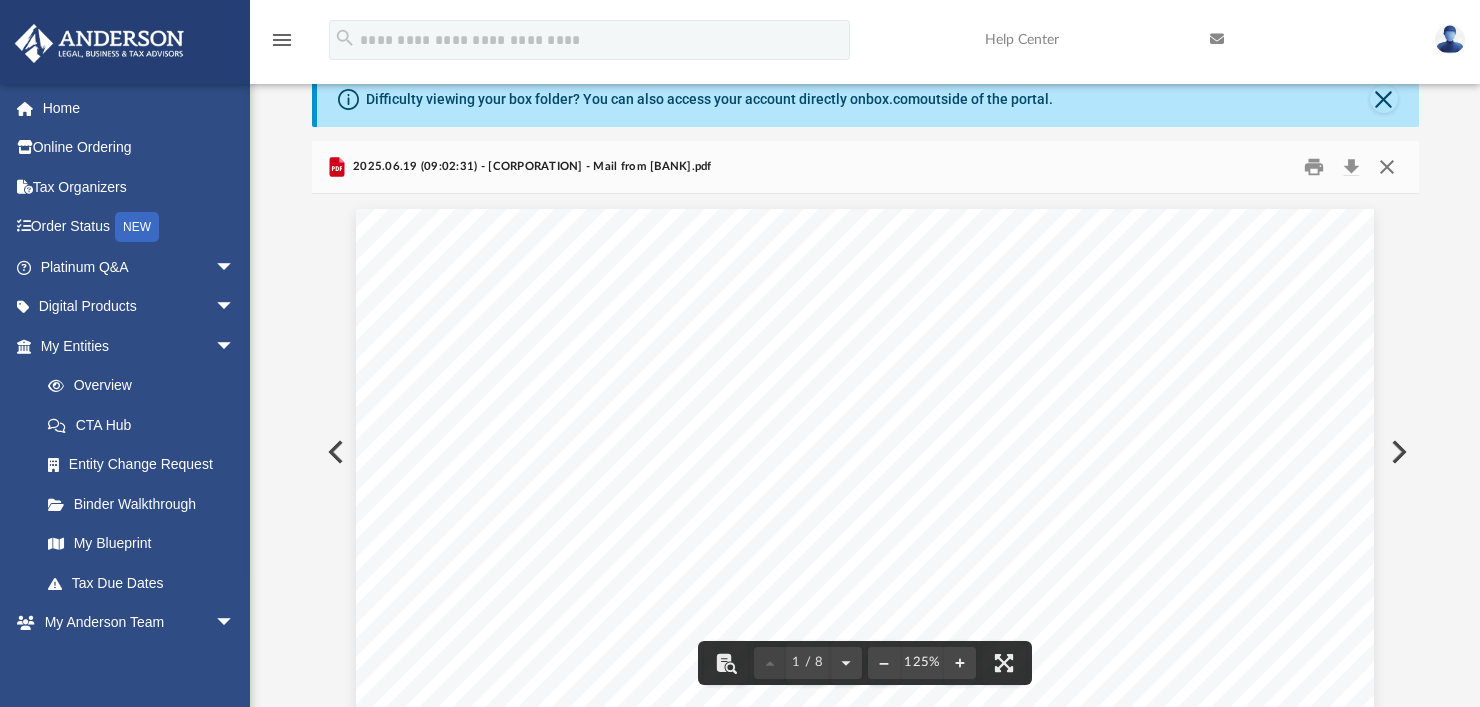 click at bounding box center [1387, 167] 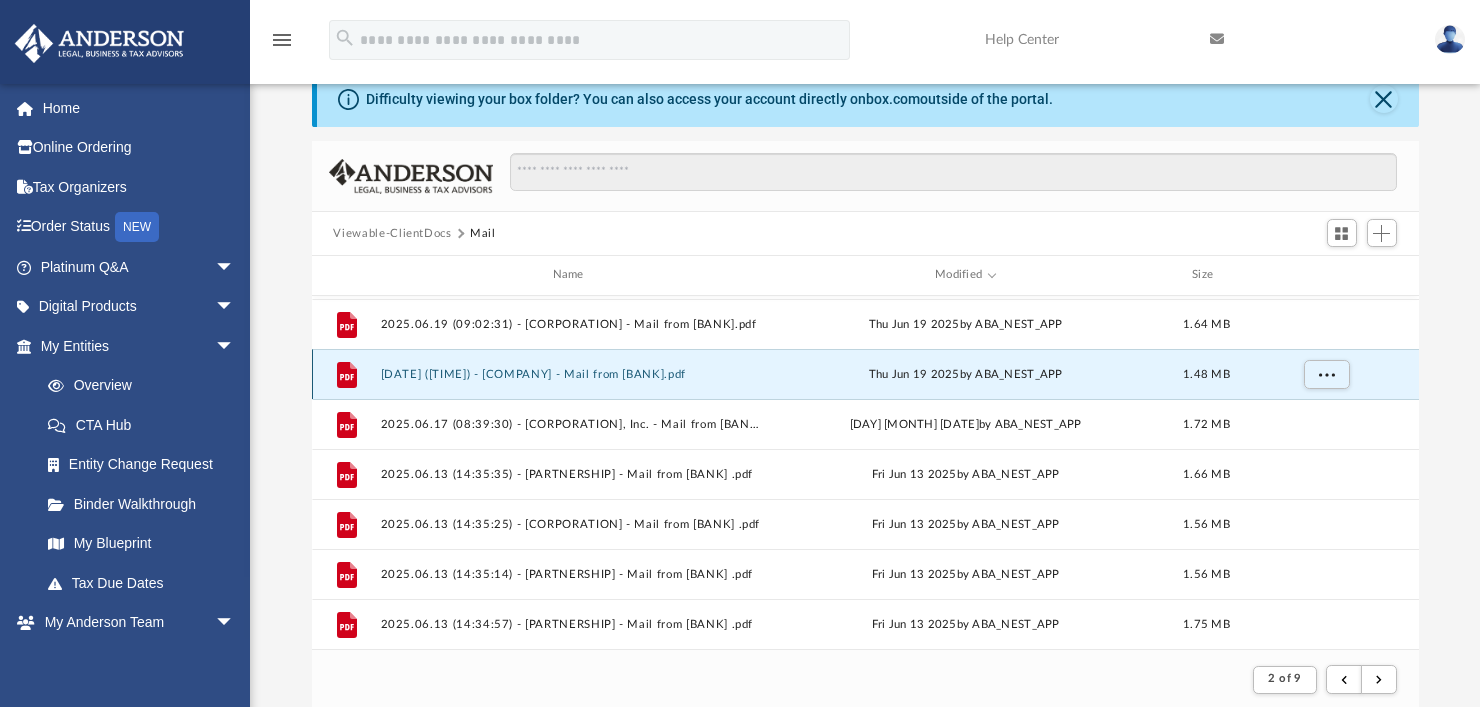 click on "[DATE] ([TIME]) - [COMPANY] - Mail from [BANK].pdf" at bounding box center [572, 374] 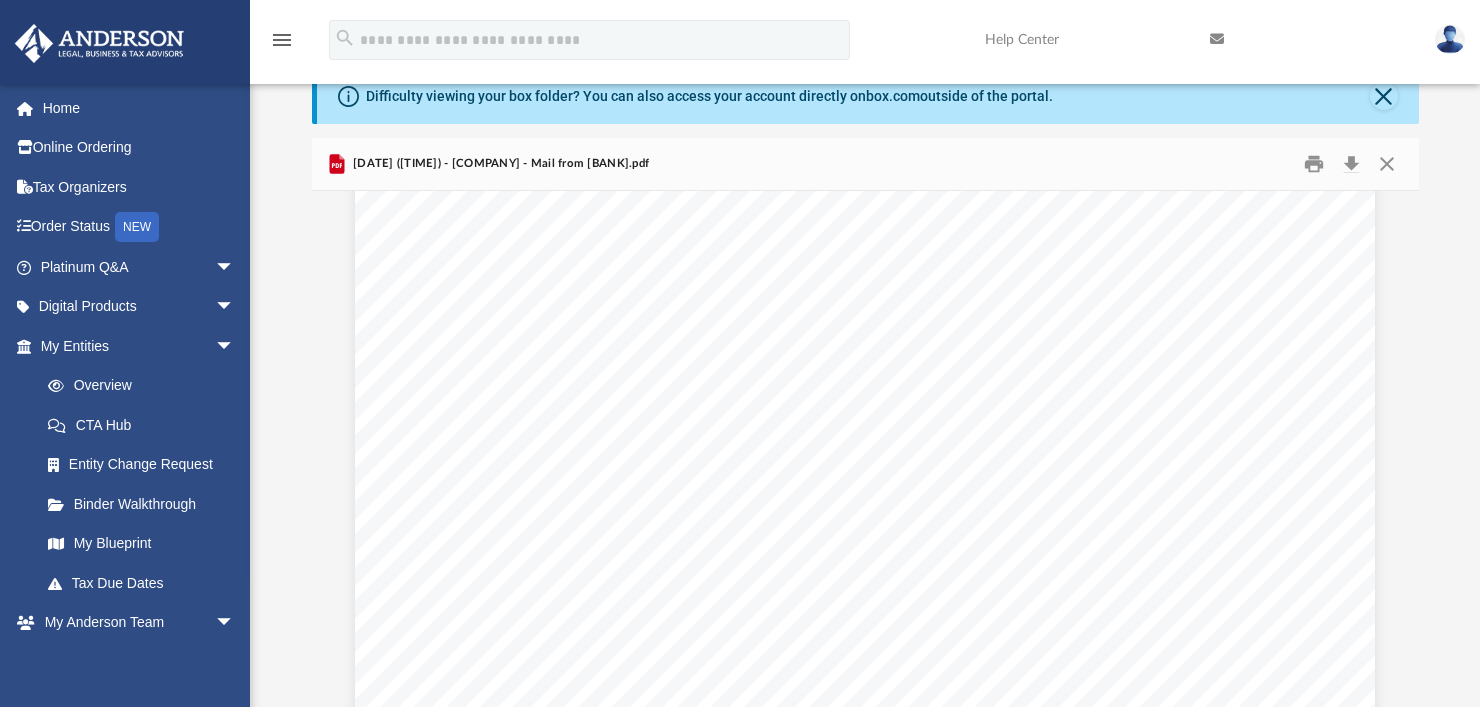 scroll, scrollTop: 0, scrollLeft: 0, axis: both 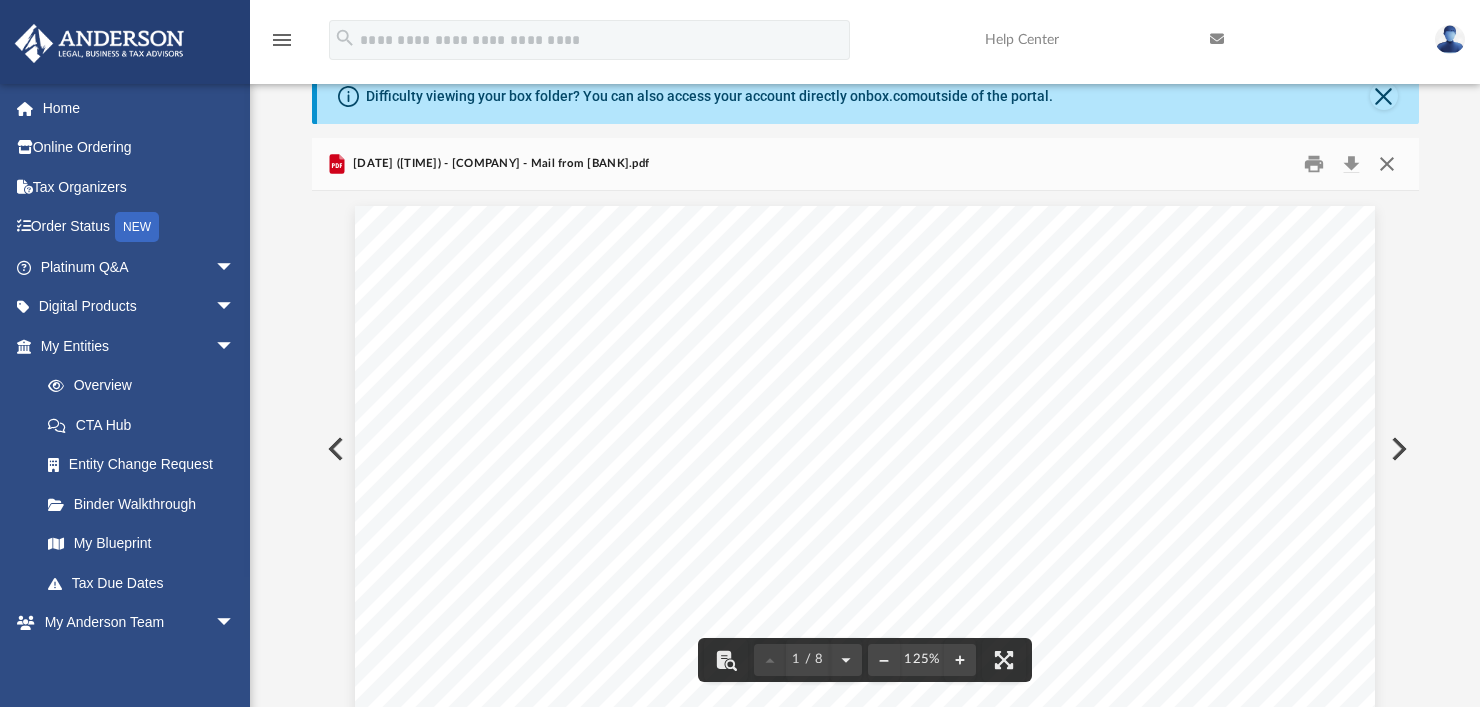 click at bounding box center [1387, 164] 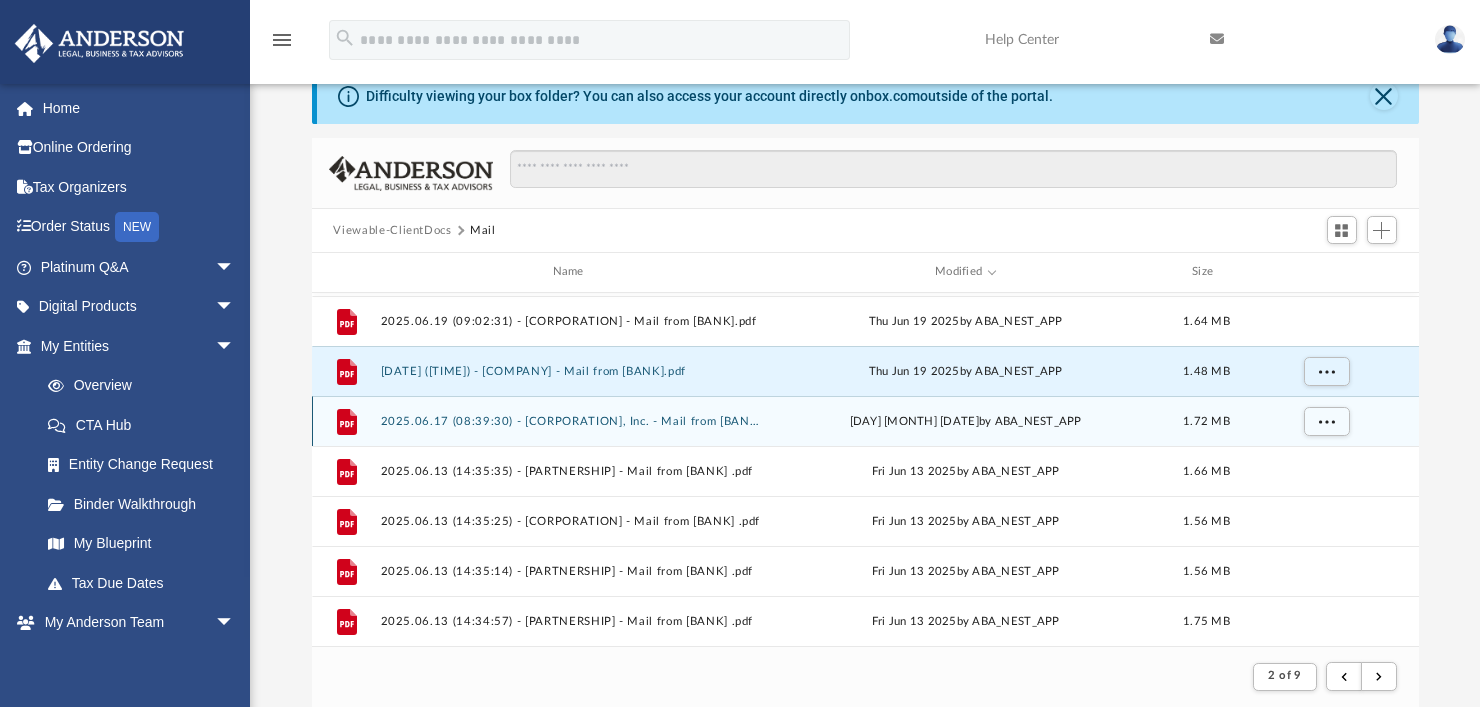 click on "File 2025.06.17 (08:39:30) - [CORPORATION], Inc. - Mail from [BANK], N.A..pdf Tue Jun 17 2025  by ABA_NEST_APP 1.72 MB" at bounding box center [865, 421] 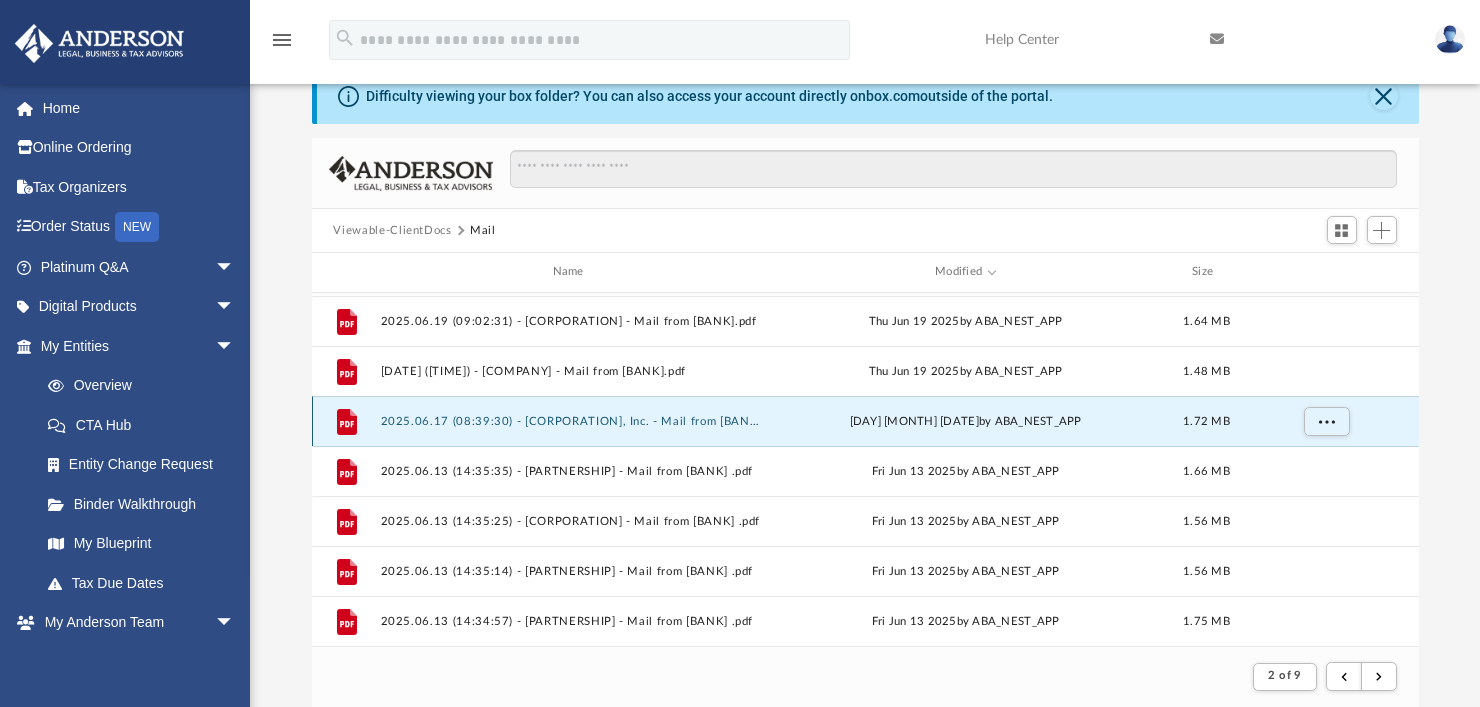 click on "2025.06.17 (08:39:30) - [CORPORATION], Inc. - Mail from [BANK], N.A..pdf" at bounding box center [572, 421] 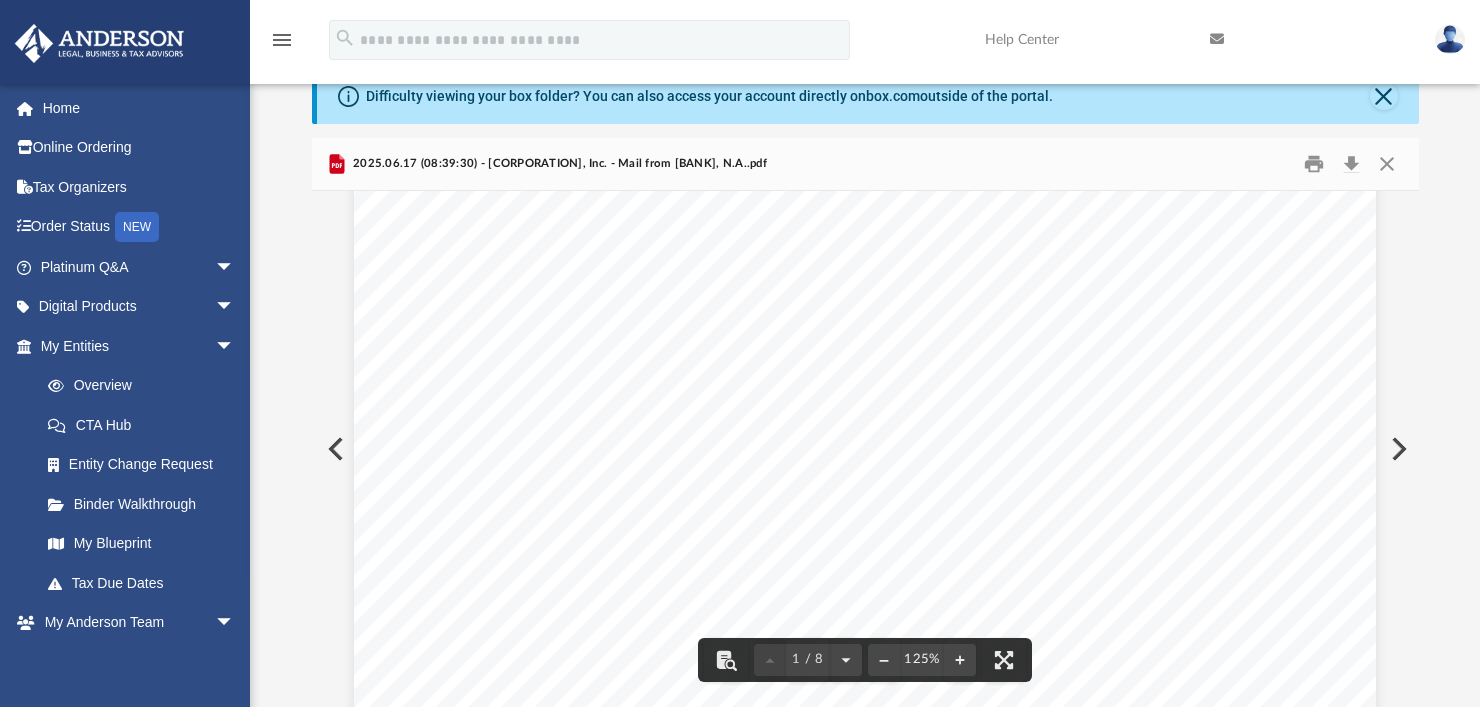 scroll, scrollTop: 0, scrollLeft: 0, axis: both 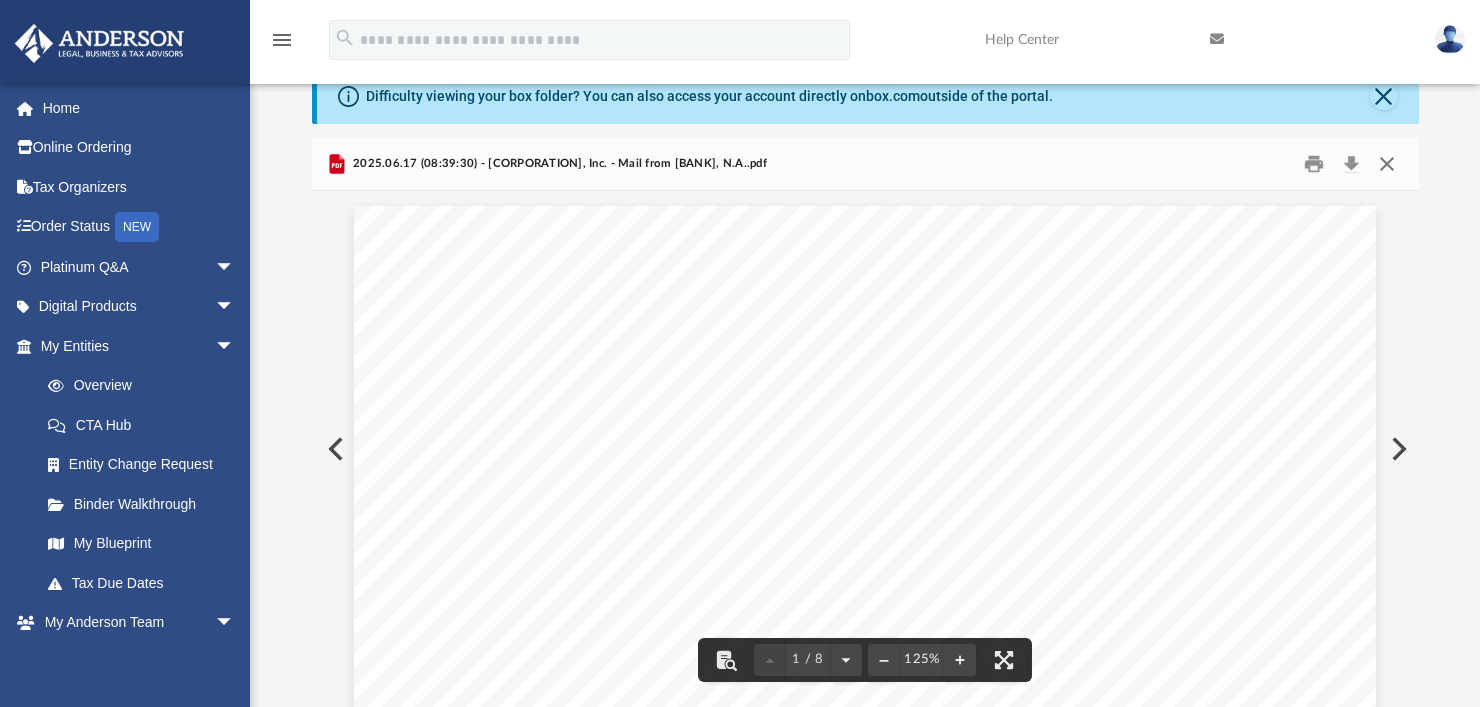 click at bounding box center (1387, 164) 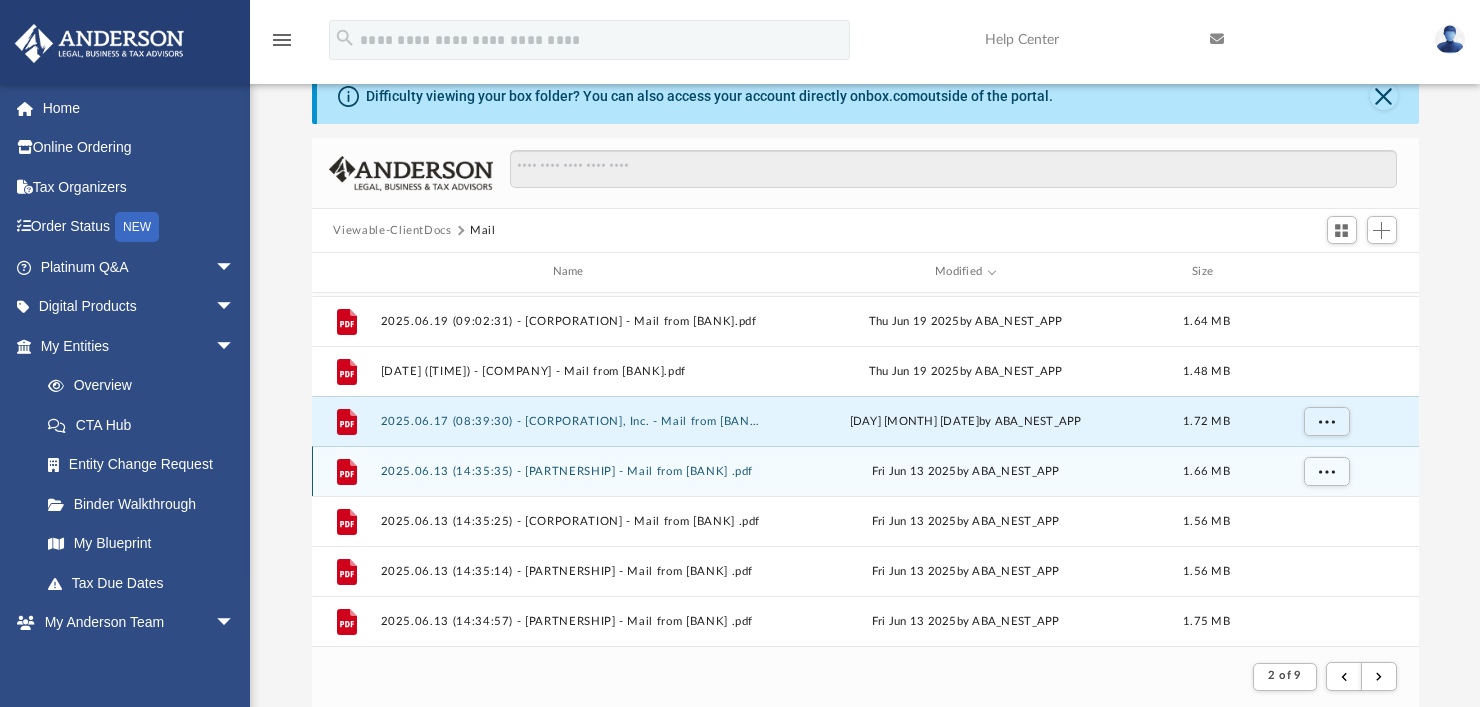 click on "File 2025.06.13 (14:35:35) - [PARTNERSHIP] - Mail from [BANK] .pdf Fri Jun 13 2025  by ABA_NEST_APP 1.66 MB" at bounding box center (865, 471) 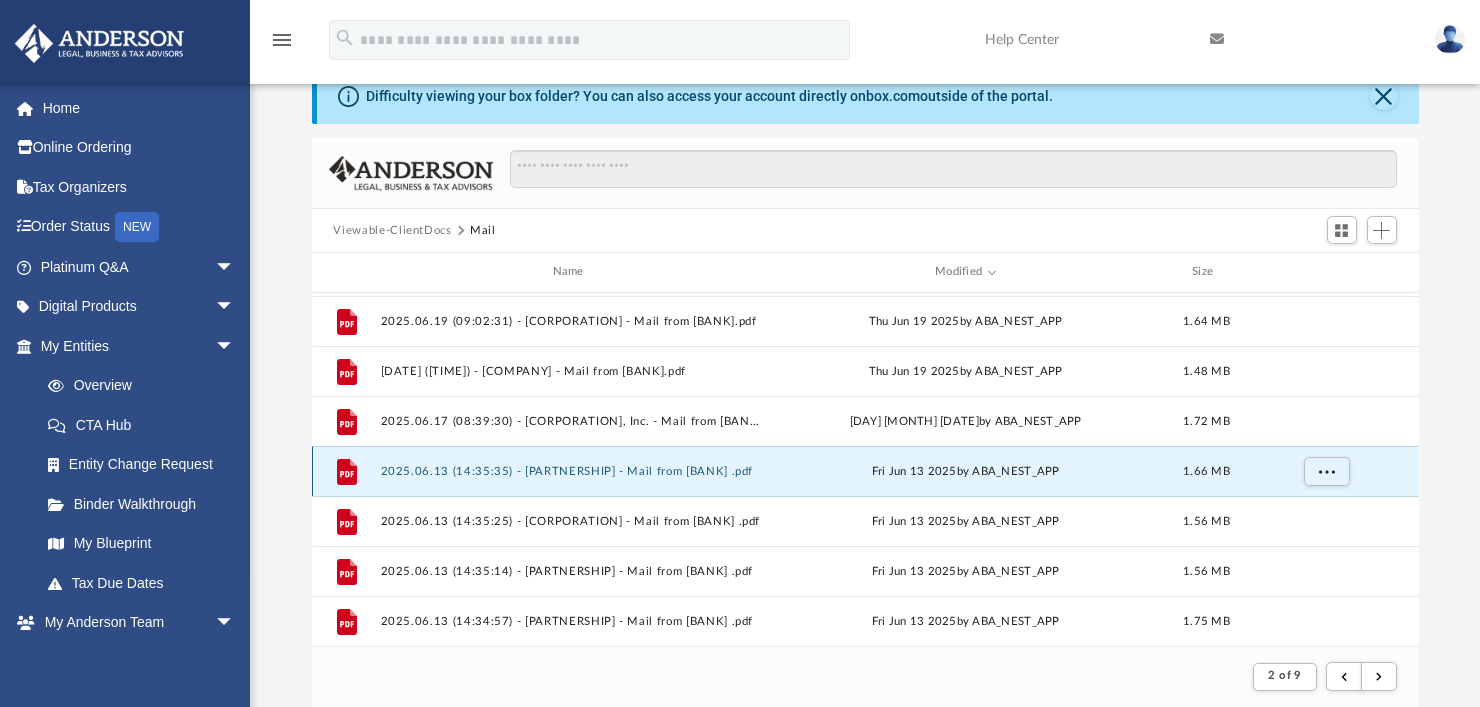 click on "2025.06.13 (14:35:35) - [PARTNERSHIP] - Mail from [BANK] .pdf" at bounding box center (572, 471) 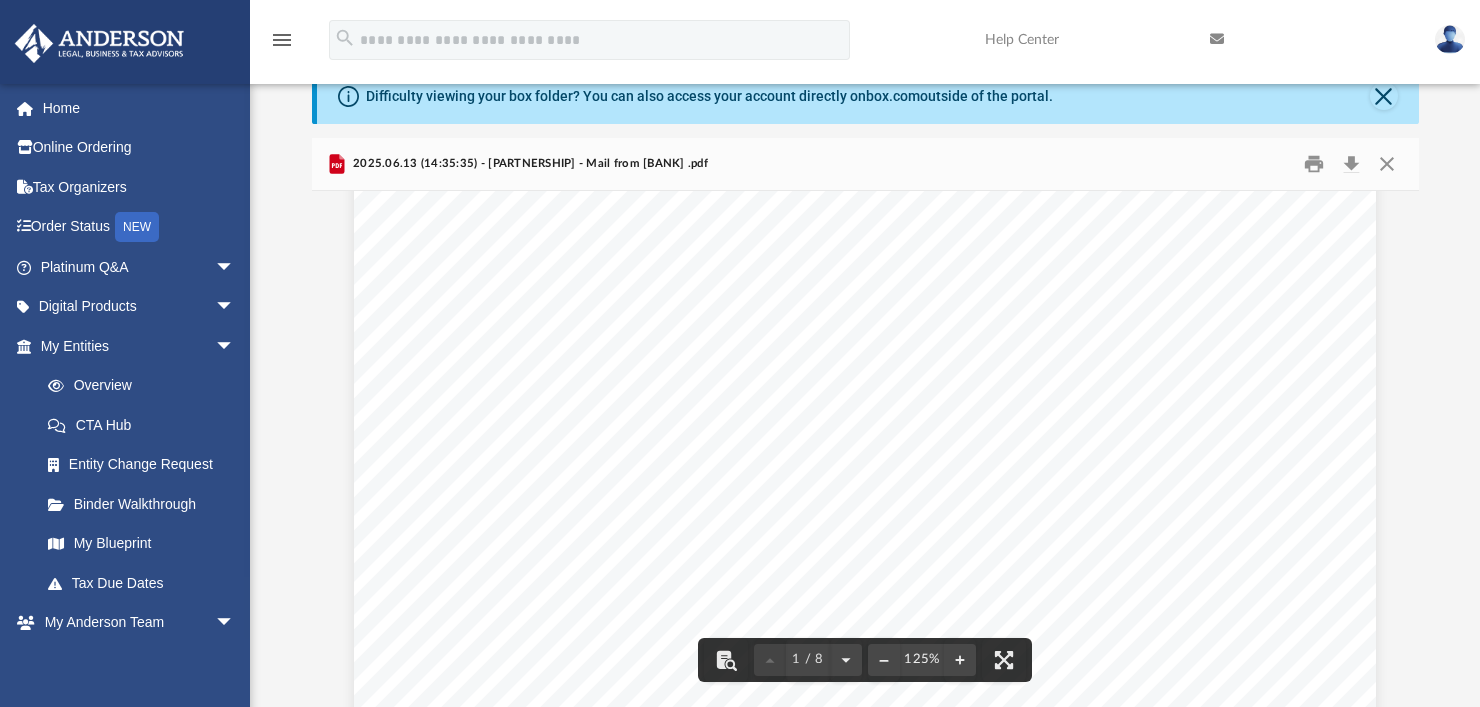 scroll, scrollTop: 0, scrollLeft: 0, axis: both 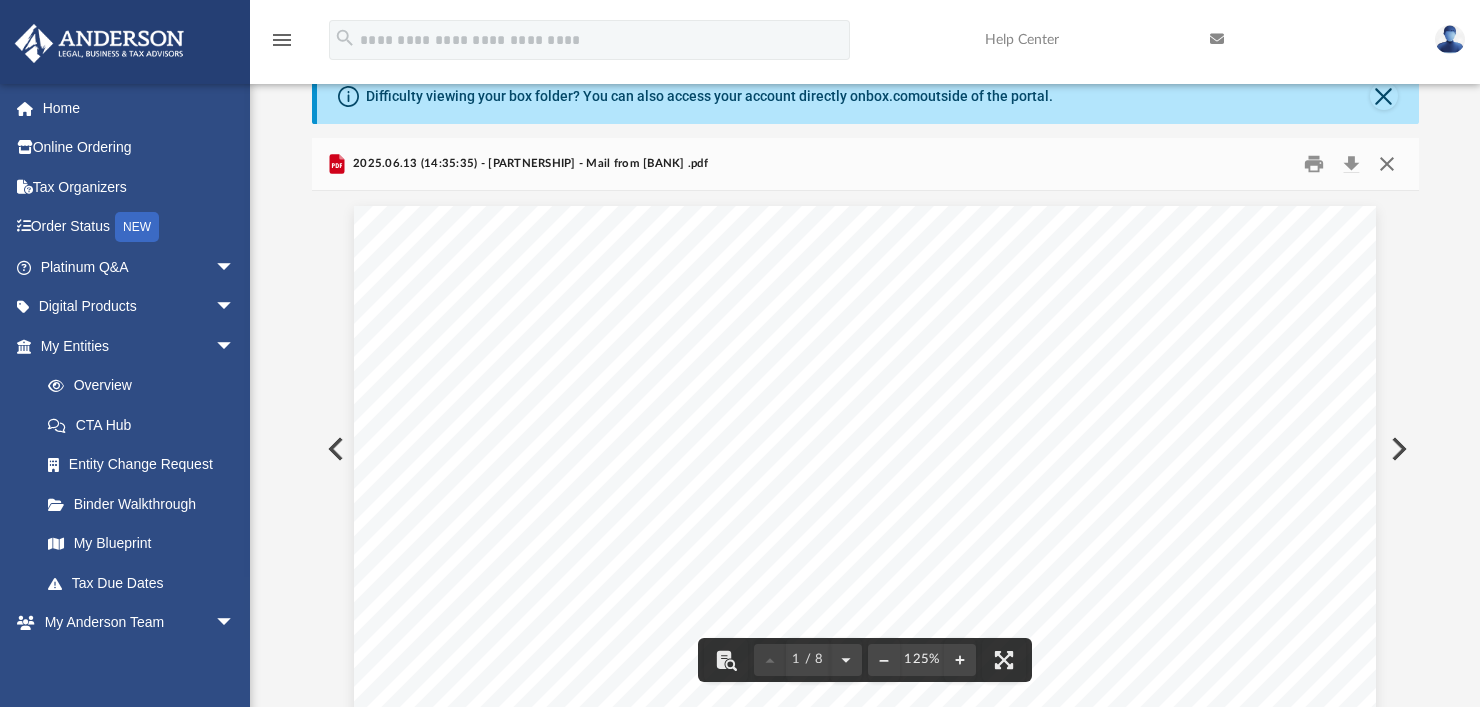 click at bounding box center (1387, 164) 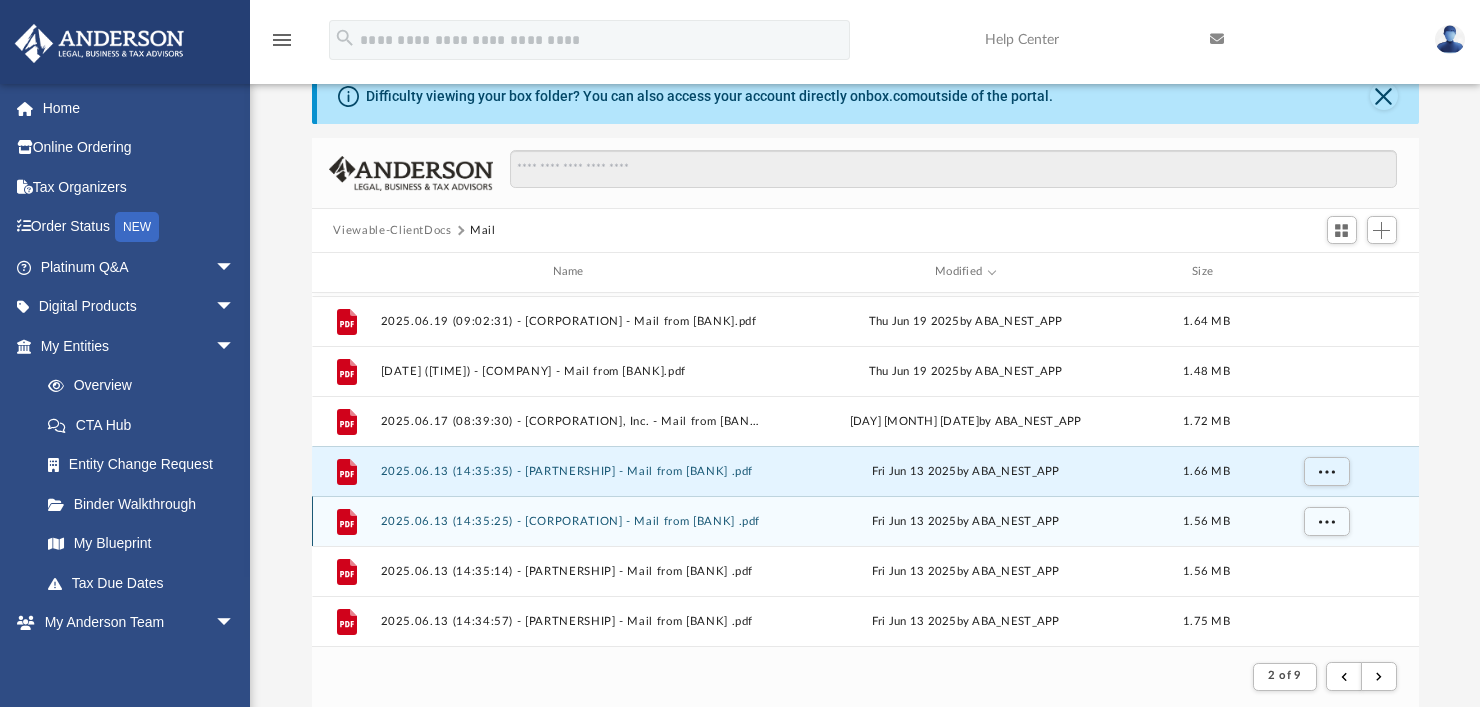 click on "2025.06.13 (14:35:25) - [CORPORATION] - Mail from [BANK] .pdf" at bounding box center [572, 521] 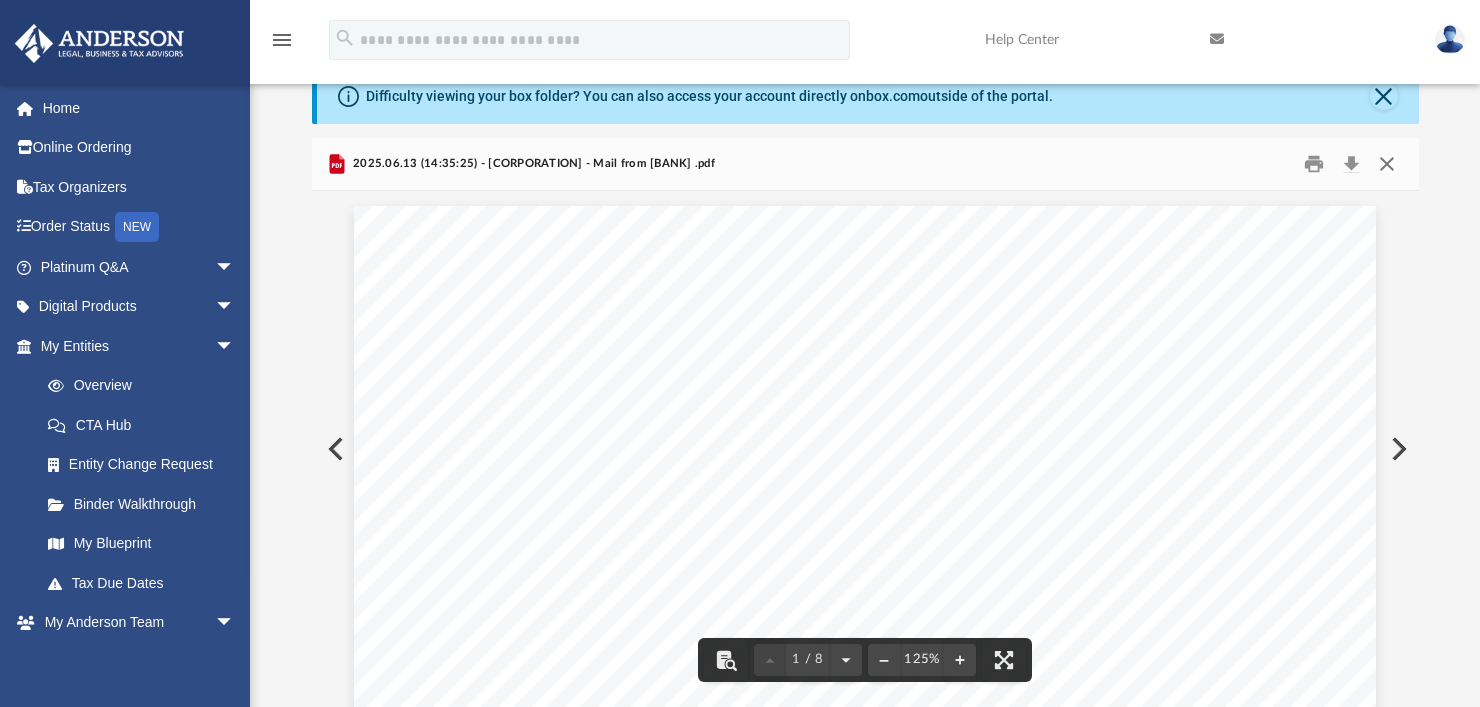 click at bounding box center (1387, 164) 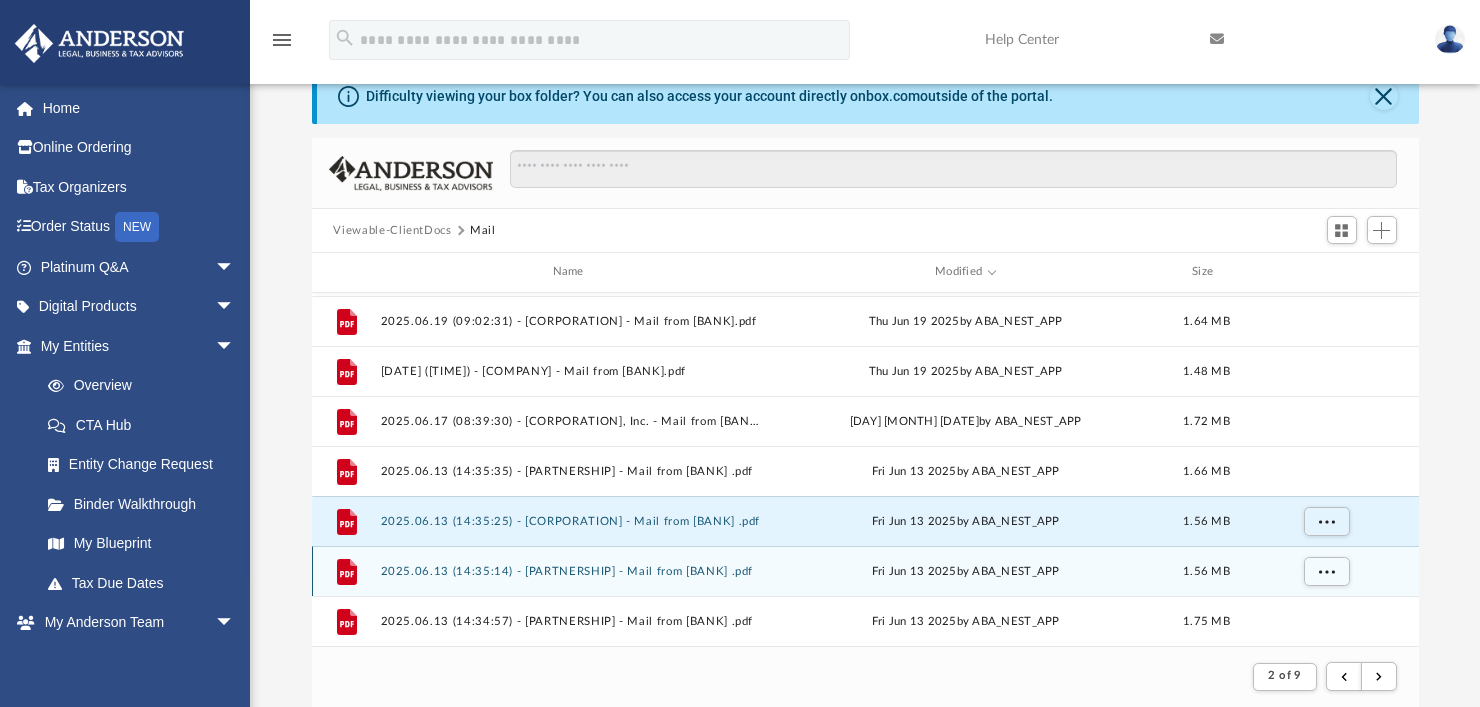 click on "[DAY] [MONTH] [DATE]  by [APP_NAME]" at bounding box center [965, 571] 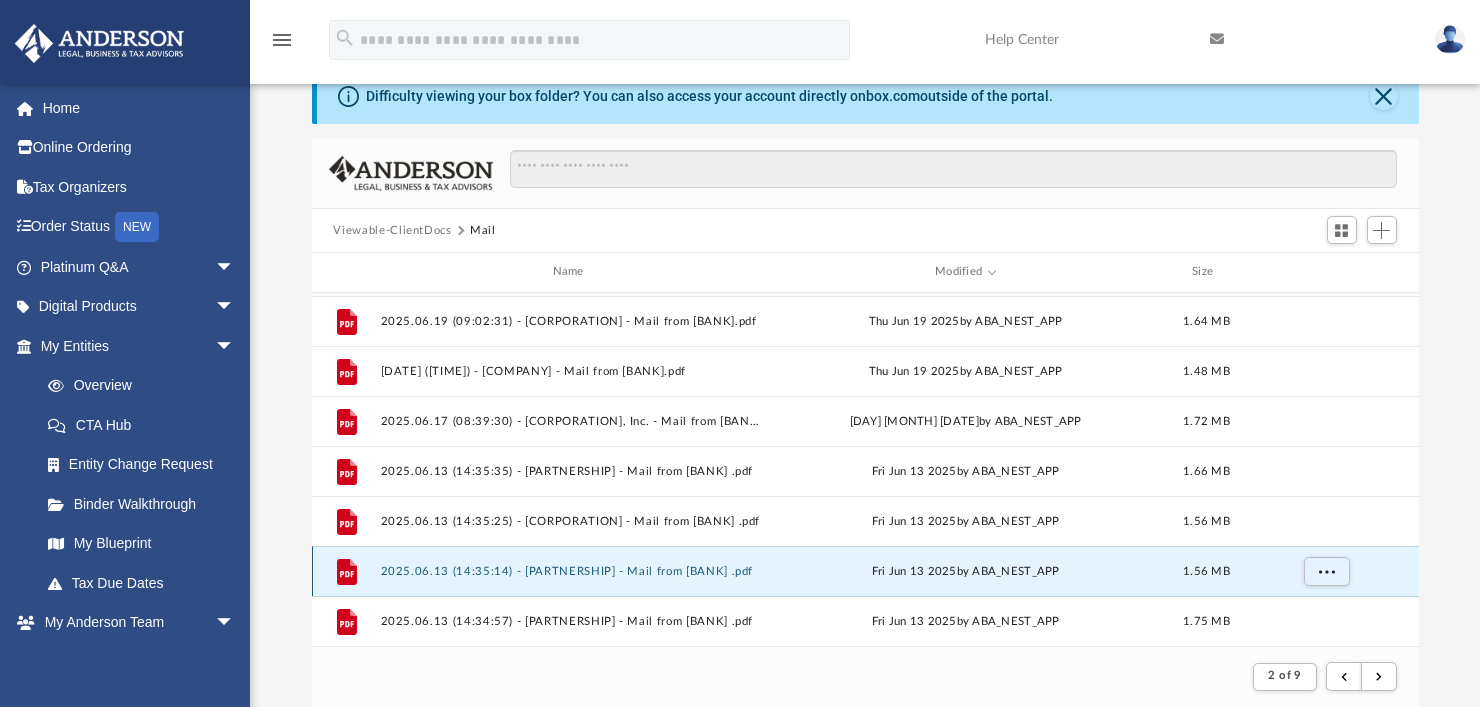 click on "2025.06.13 (14:35:14) - [PARTNERSHIP] - Mail from [BANK] .pdf" at bounding box center (572, 571) 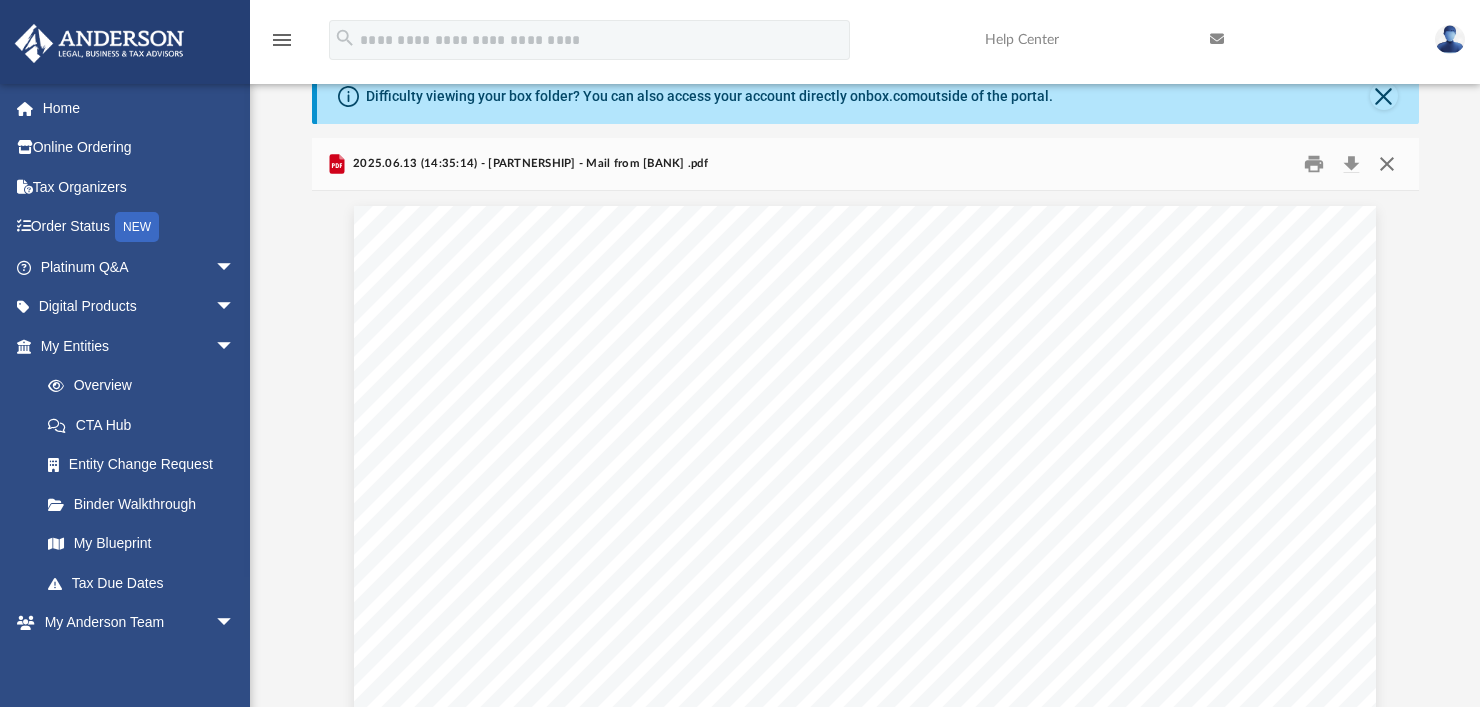click at bounding box center (1387, 164) 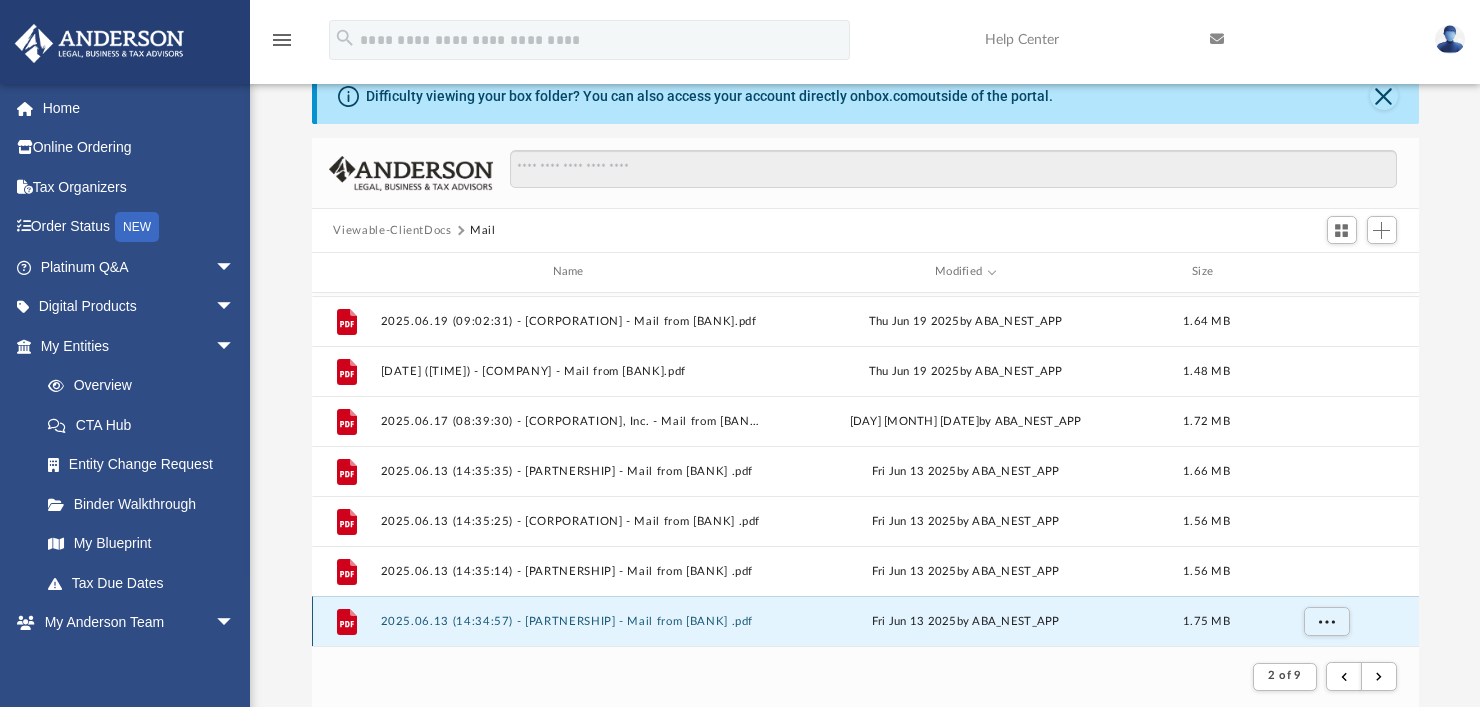 click on "2025.06.13 (14:34:57) - [PARTNERSHIP] - Mail from [BANK] .pdf" at bounding box center (572, 621) 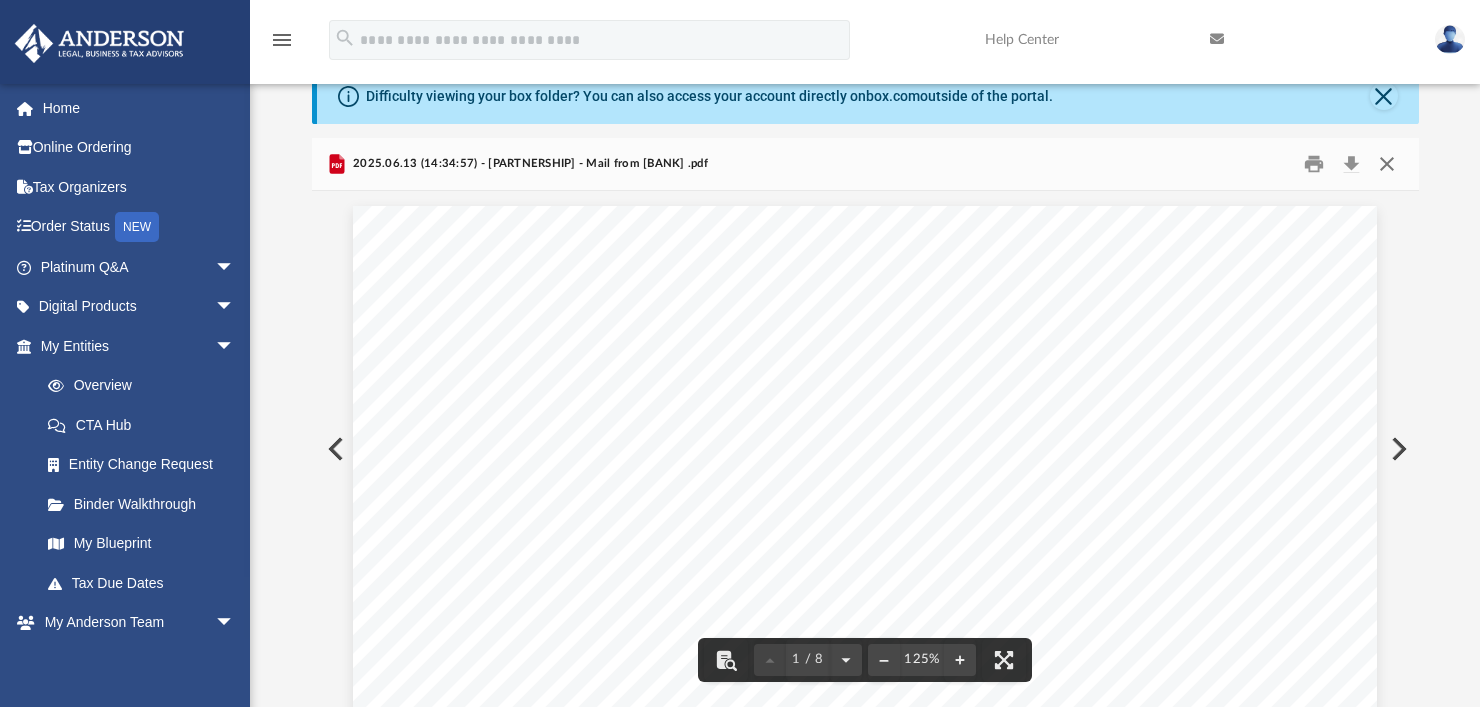 click at bounding box center [1387, 164] 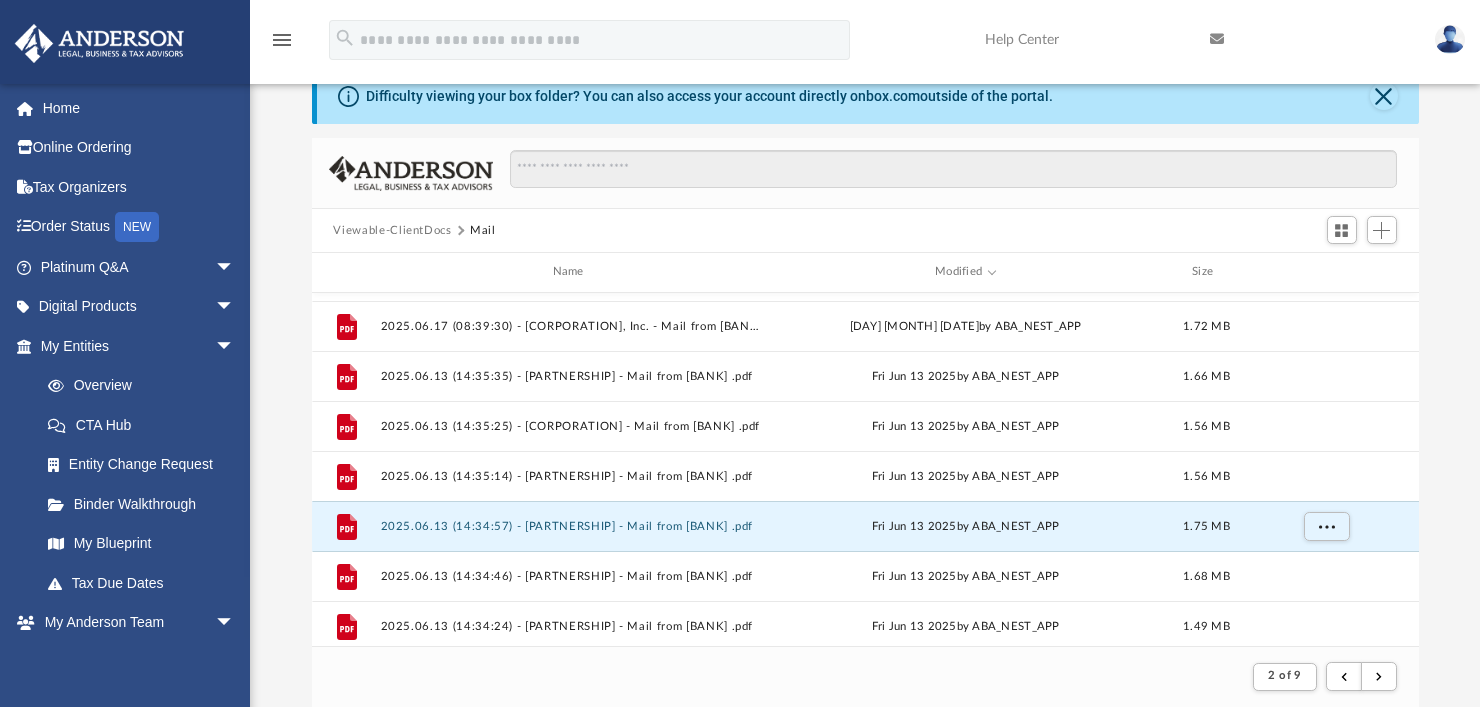 scroll, scrollTop: 450, scrollLeft: 0, axis: vertical 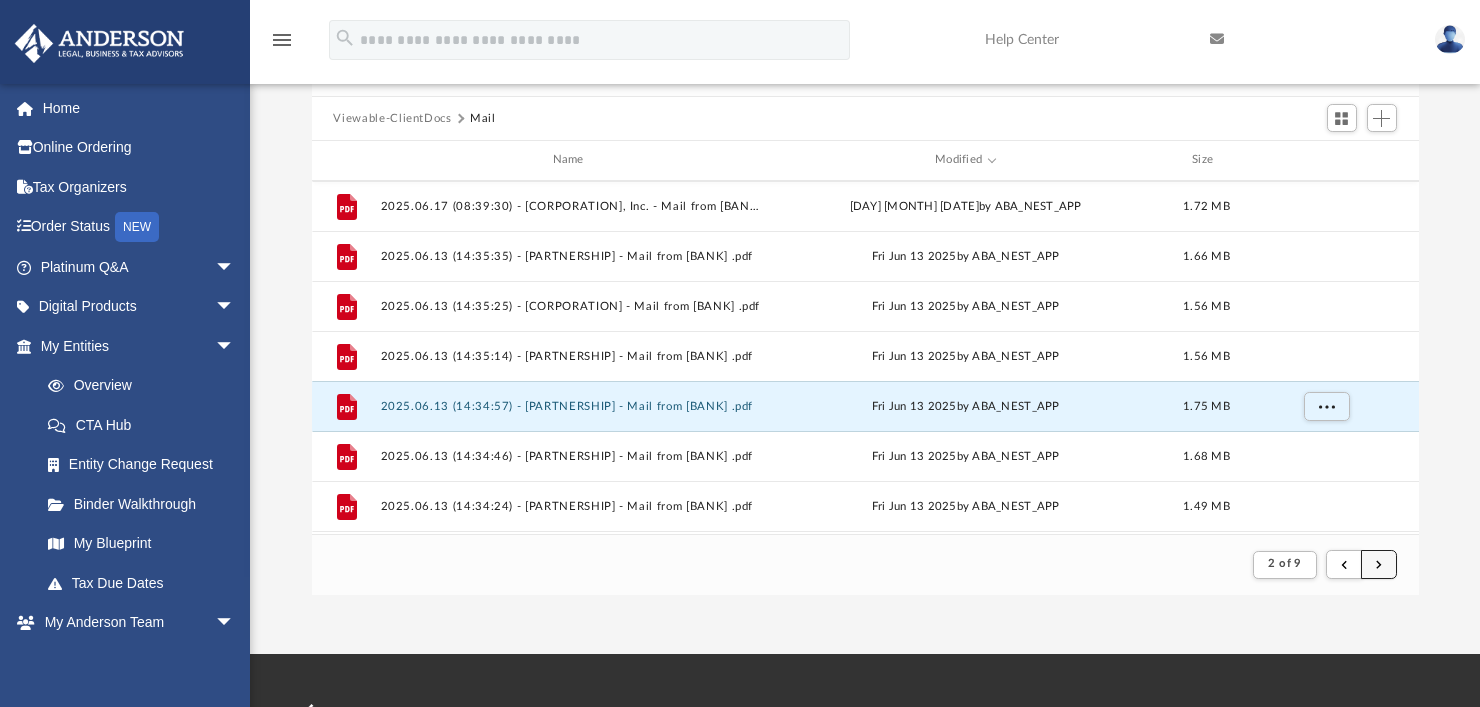 click at bounding box center [1379, 564] 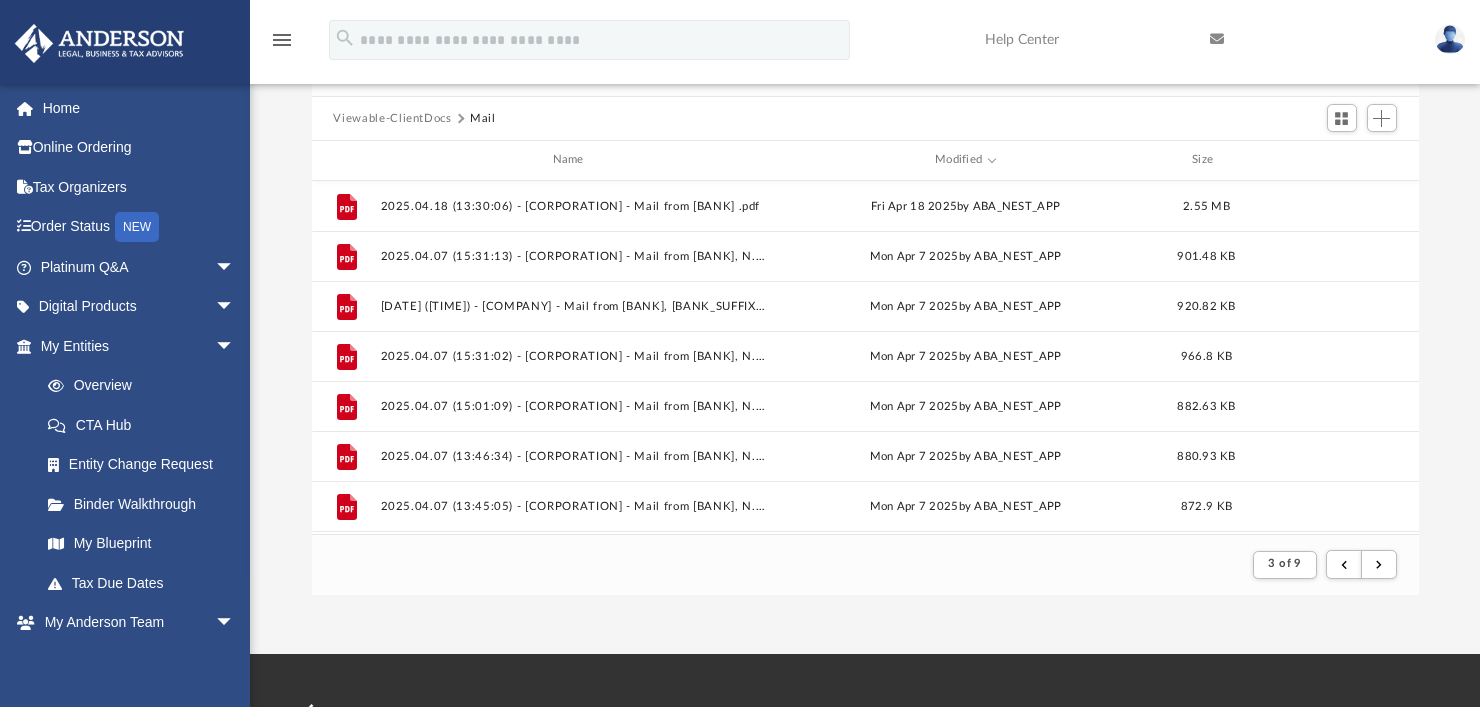 scroll, scrollTop: 0, scrollLeft: 0, axis: both 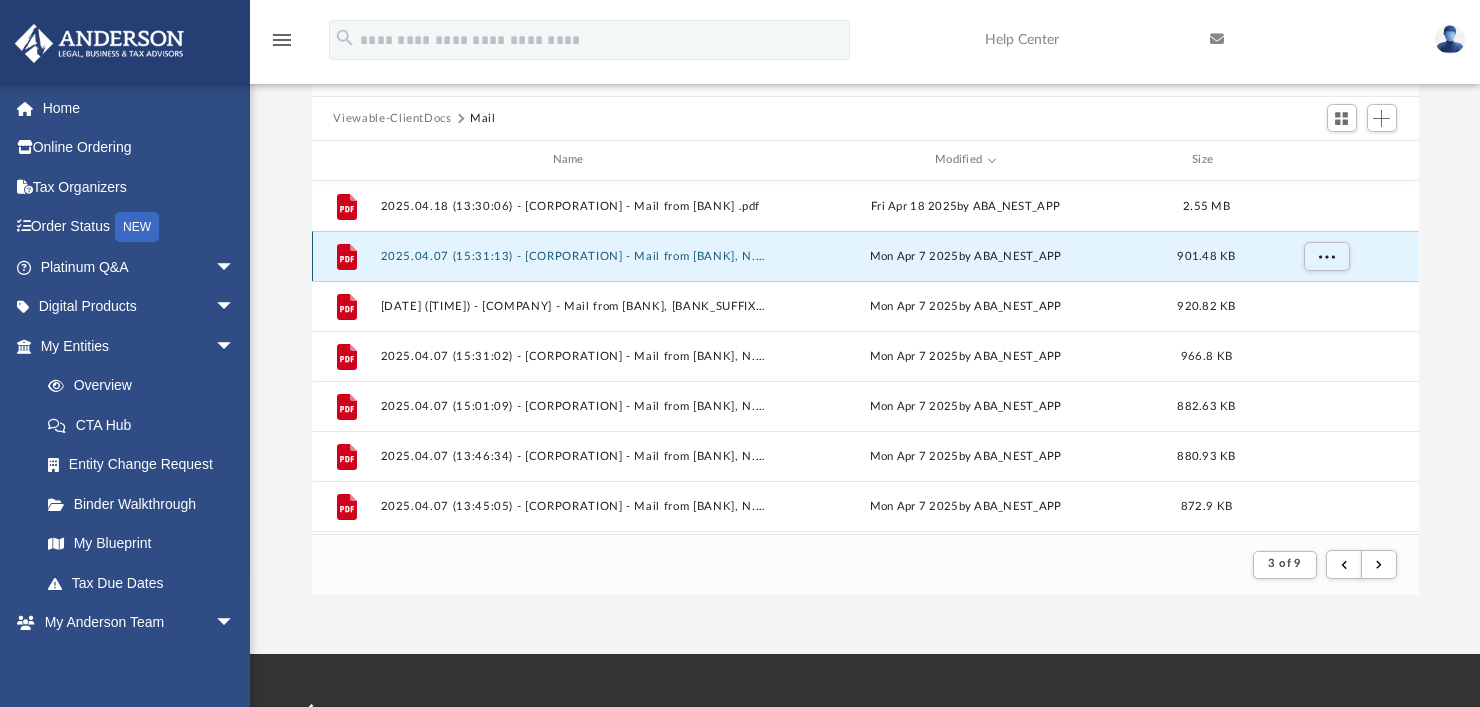 click on "2025.04.07 (15:31:13) - [CORPORATION] - Mail from [BANK], N.A..pdf" at bounding box center [572, 256] 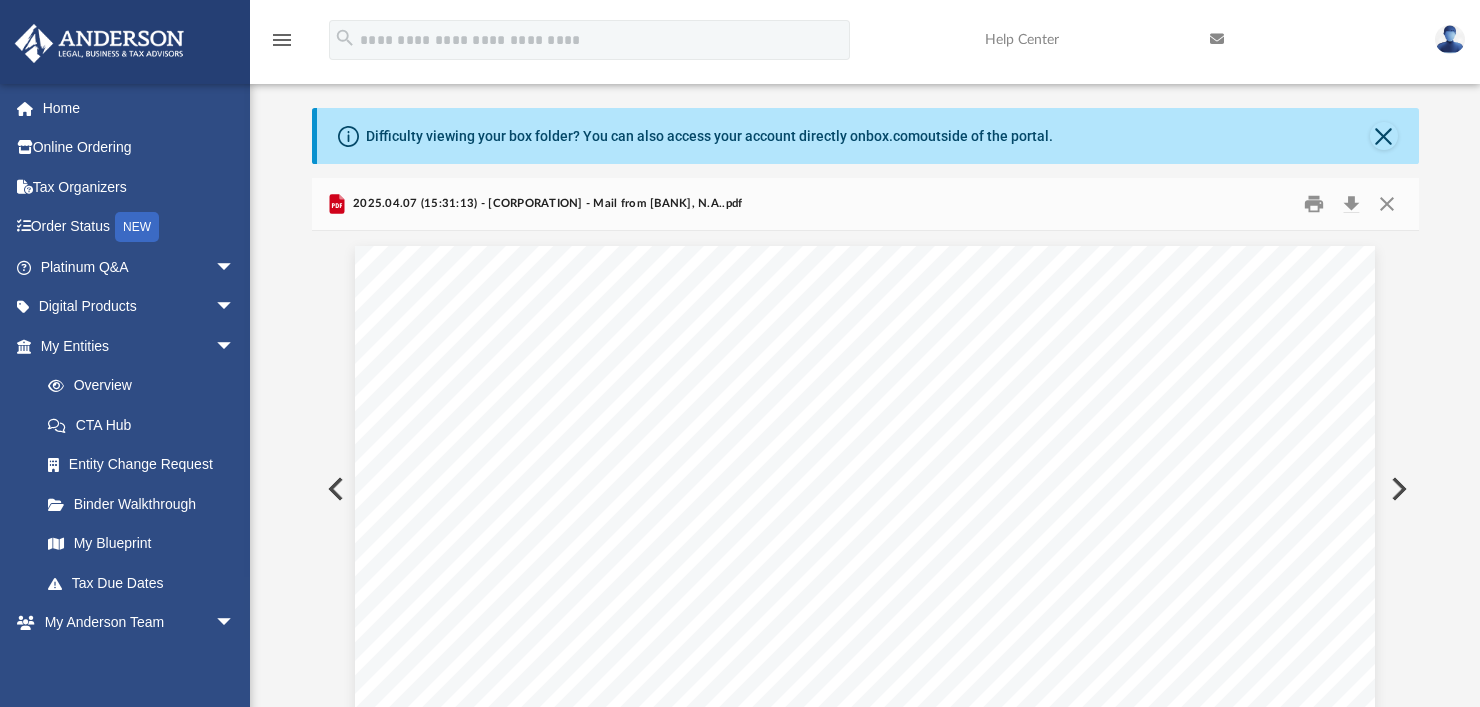 scroll, scrollTop: 23, scrollLeft: 0, axis: vertical 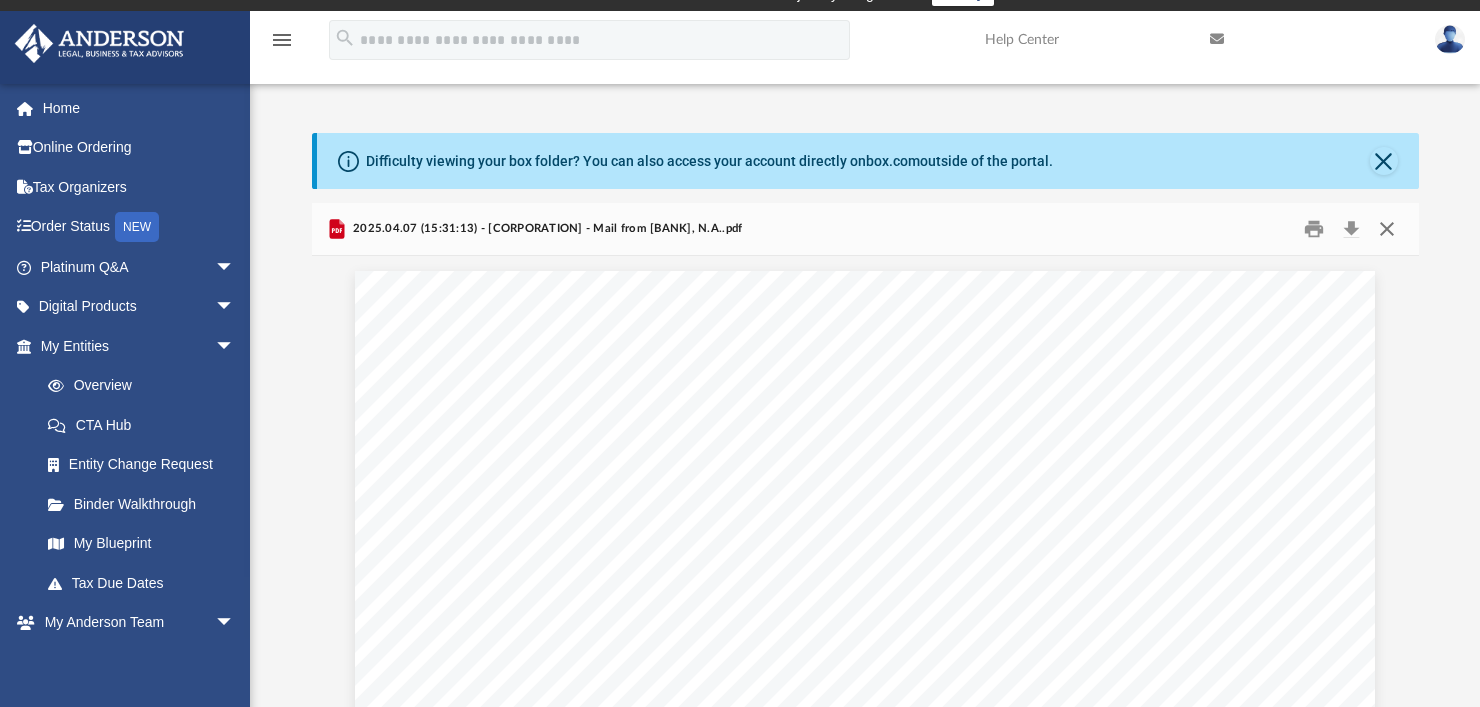click at bounding box center [1387, 229] 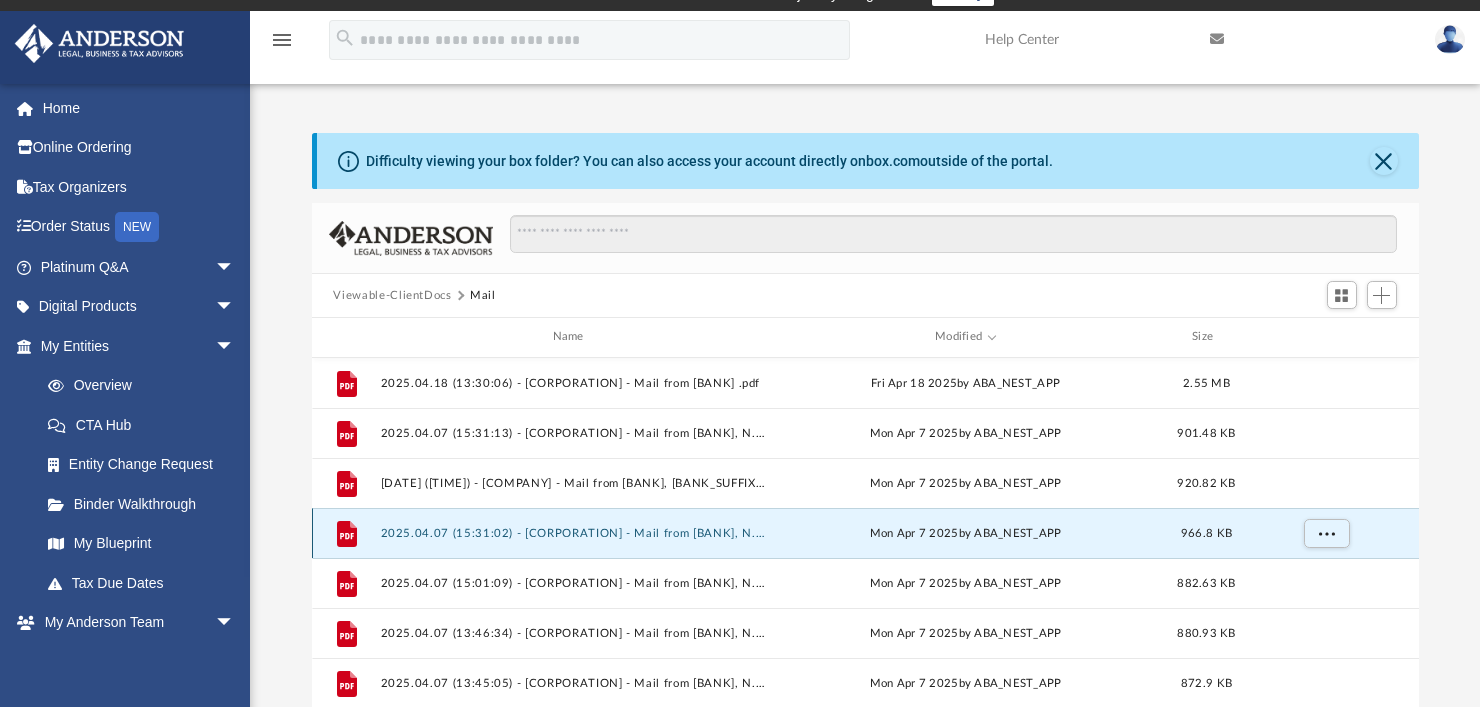 click on "2025.04.07 (15:31:02) - [CORPORATION] - Mail from [BANK], N.A..pdf" at bounding box center [572, 533] 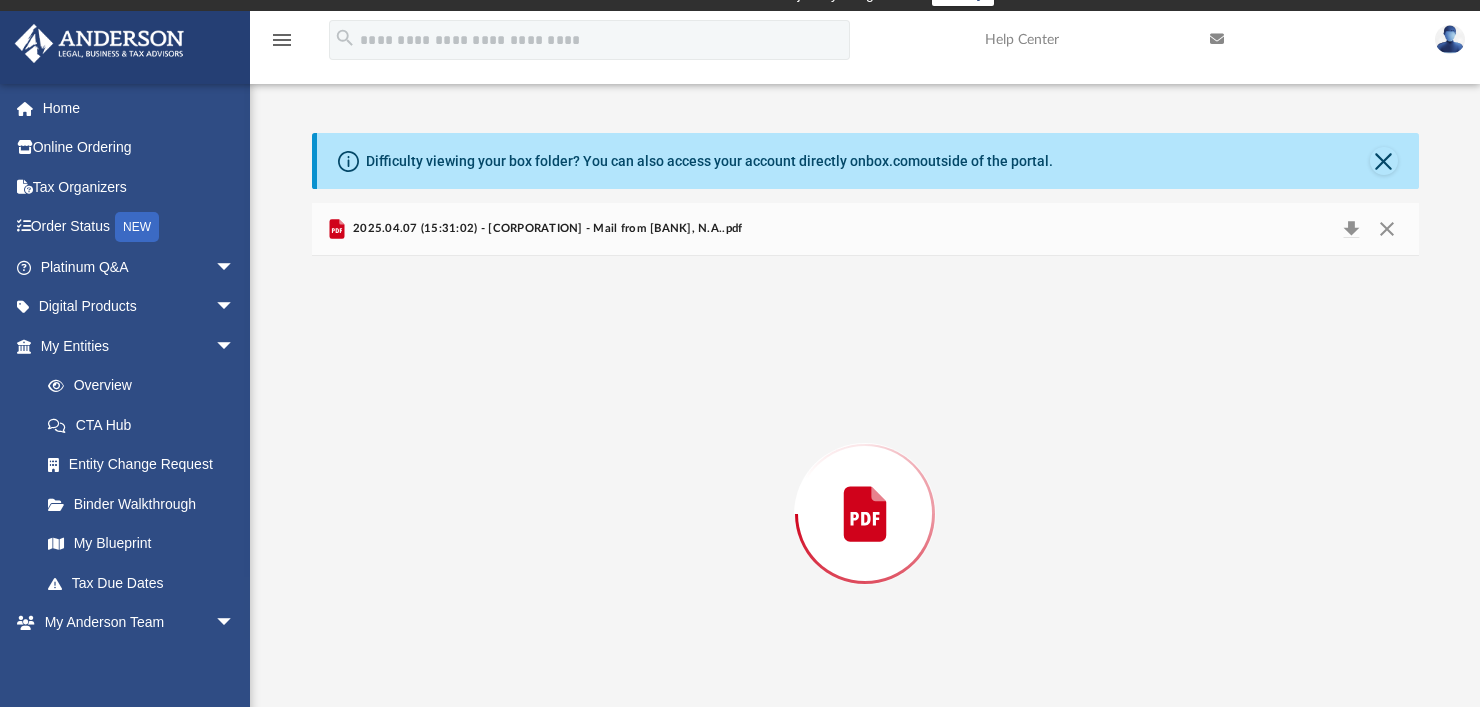 scroll, scrollTop: 88, scrollLeft: 0, axis: vertical 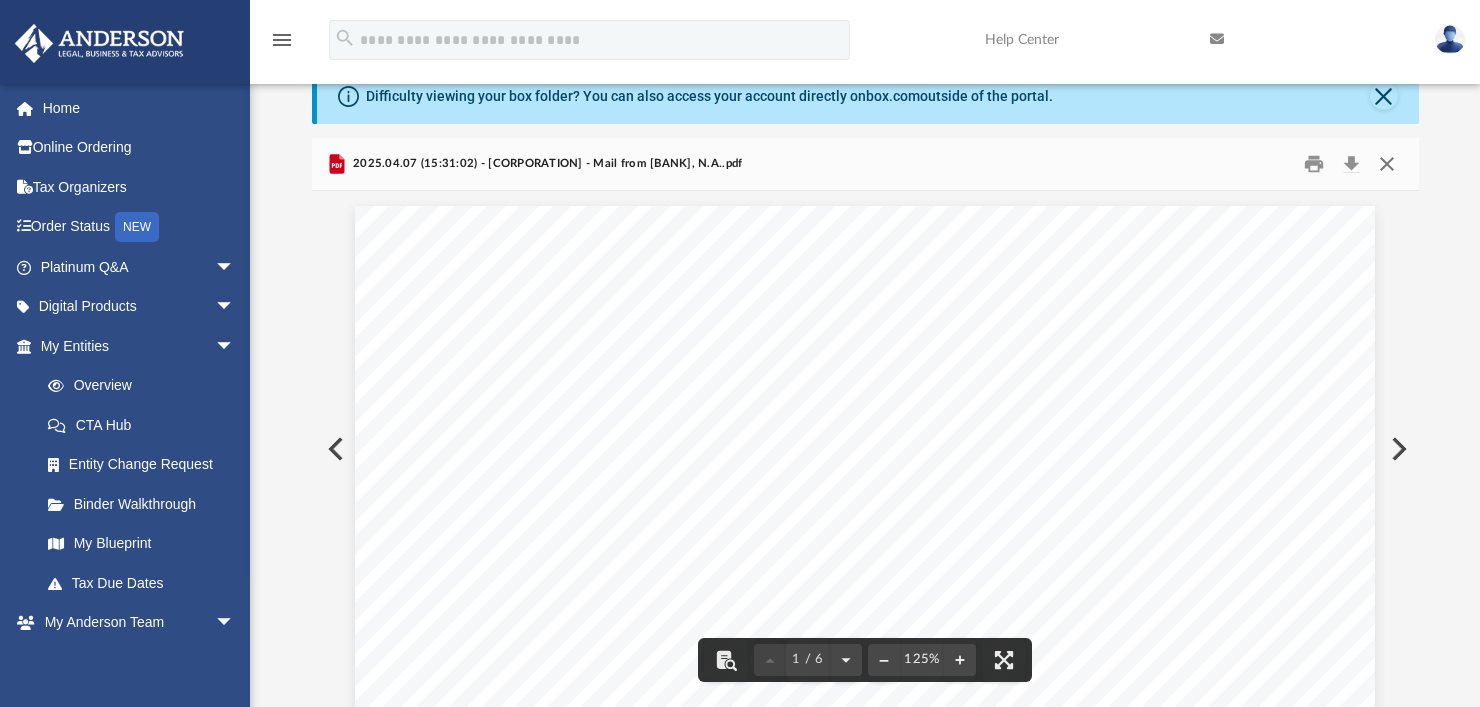 drag, startPoint x: 1387, startPoint y: 166, endPoint x: 1381, endPoint y: 177, distance: 12.529964 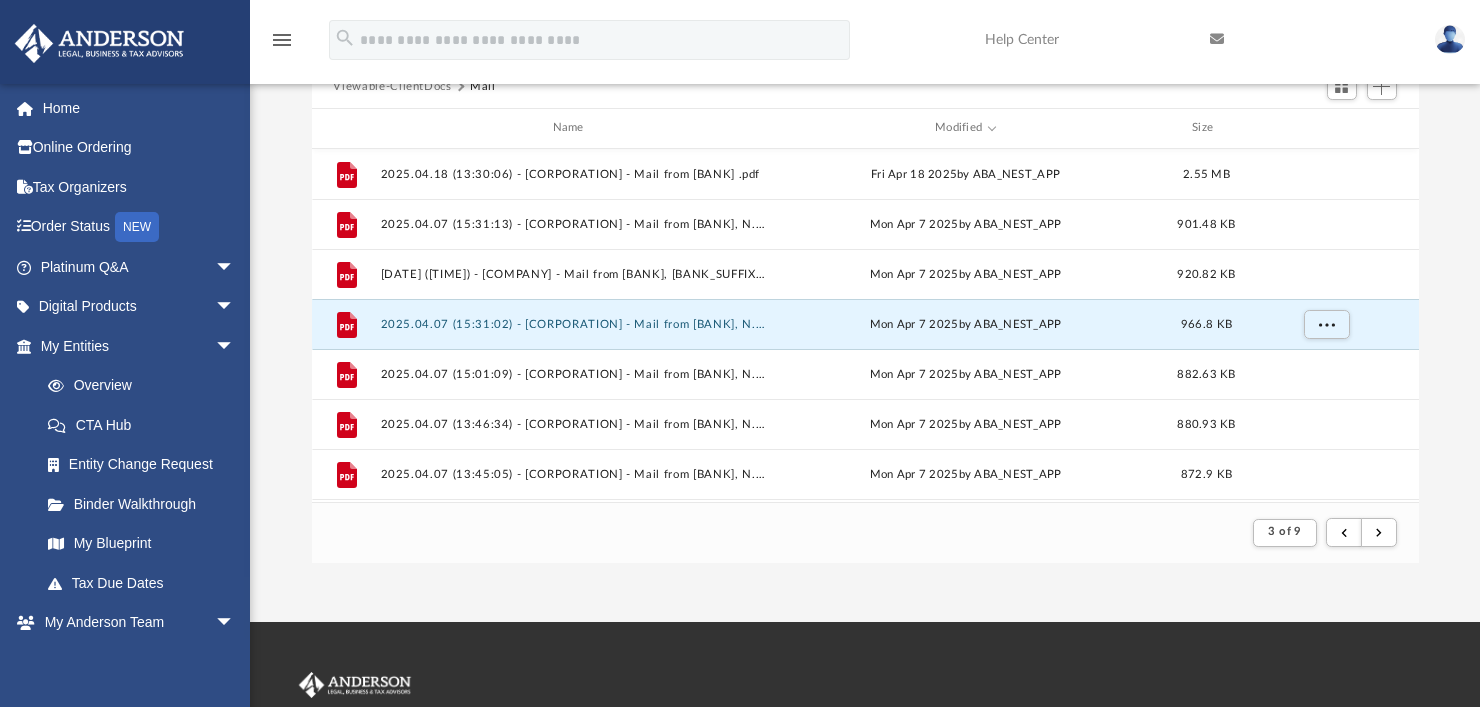 scroll, scrollTop: 239, scrollLeft: 0, axis: vertical 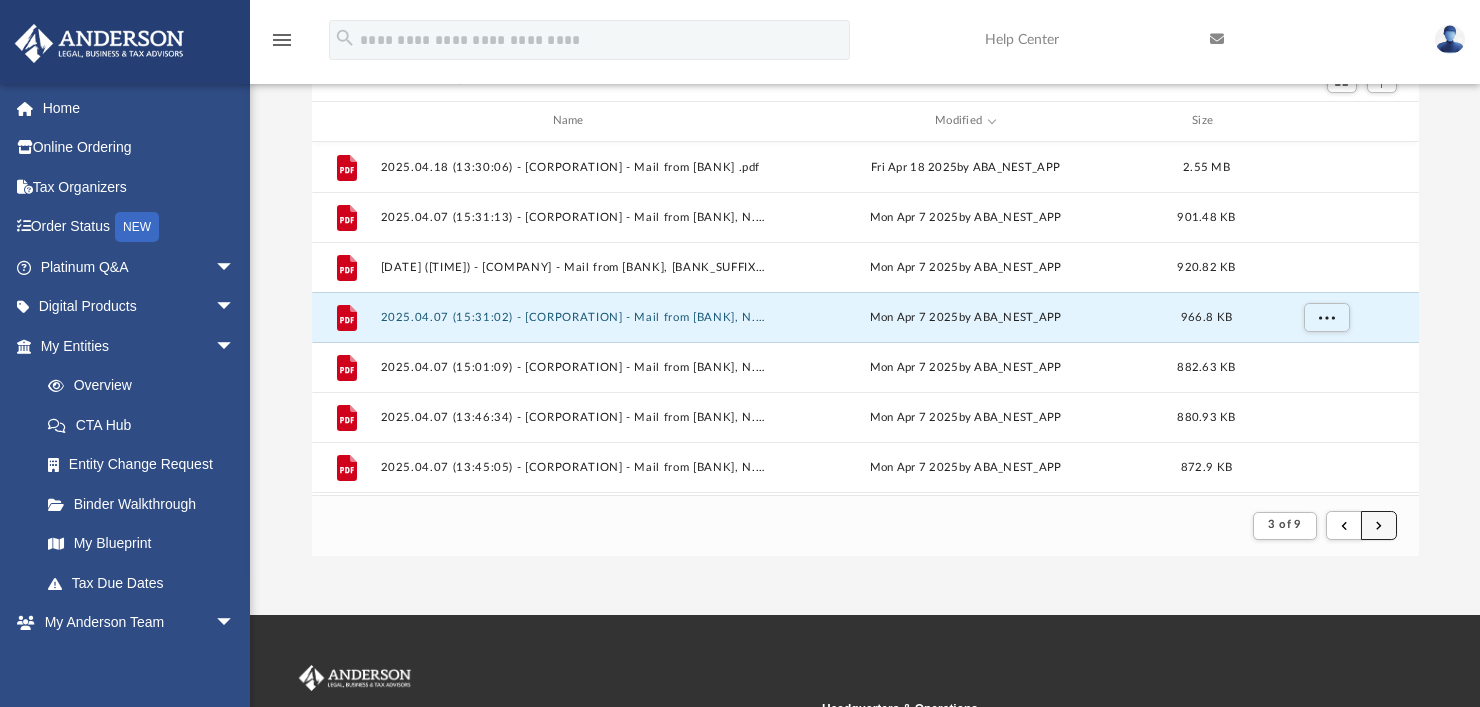 click at bounding box center [1379, 525] 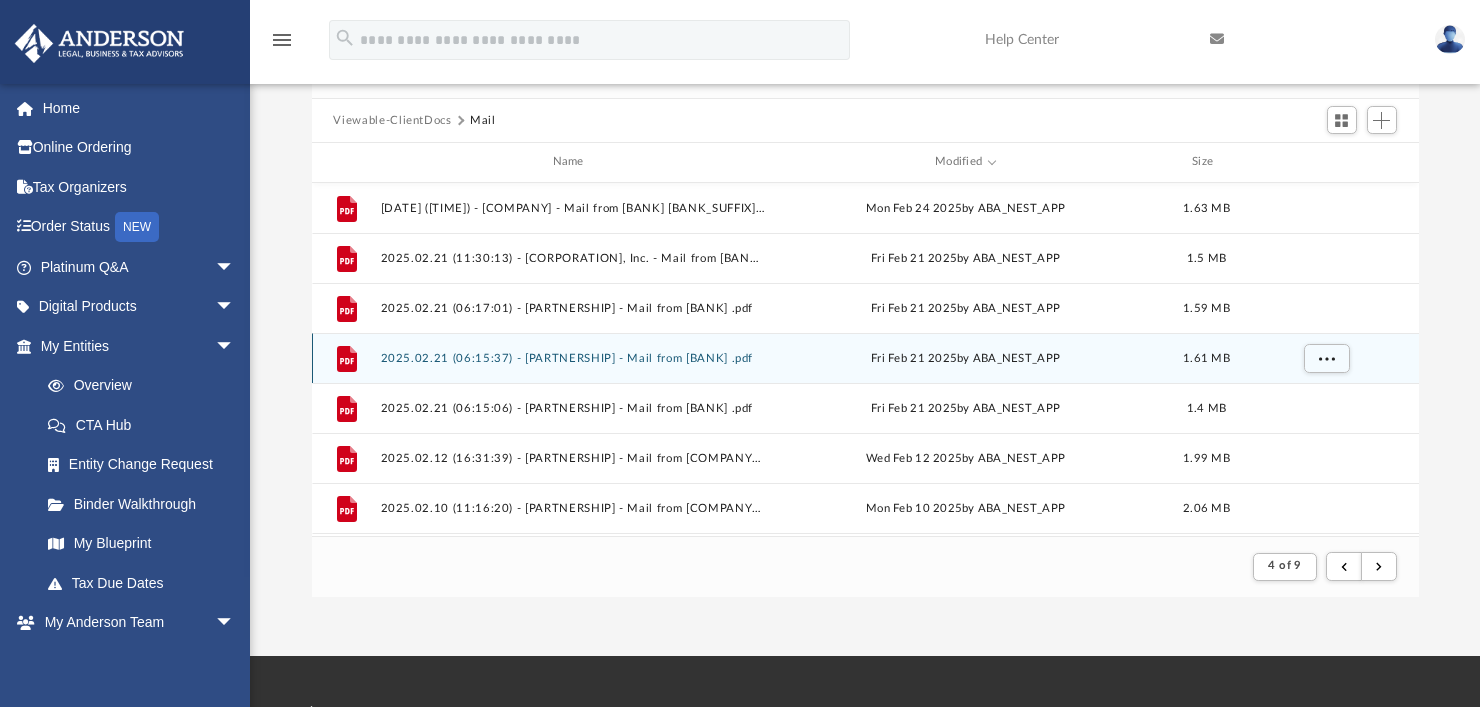 scroll, scrollTop: 185, scrollLeft: 0, axis: vertical 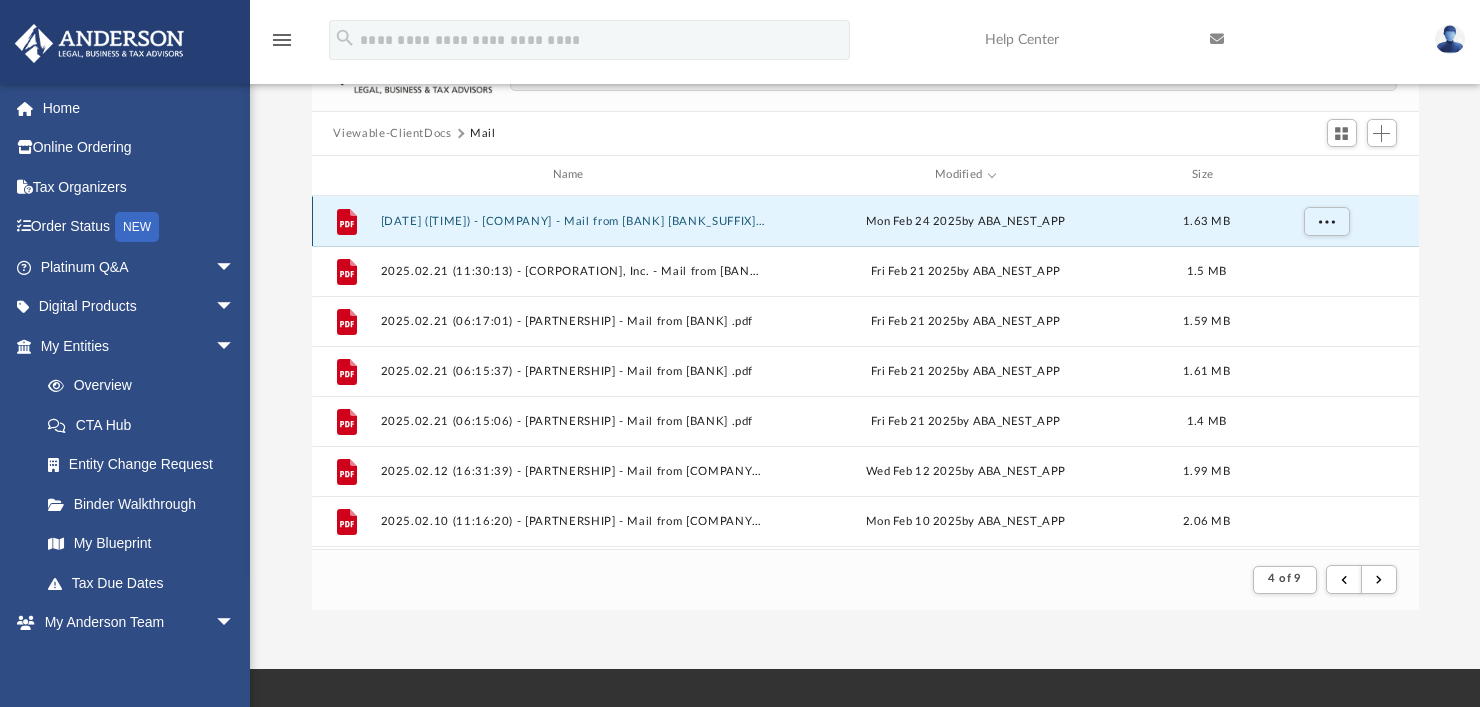 click on "[DATE] ([TIME]) - [COMPANY] - Mail from [BANK] [BANK_SUFFIX].pdf" at bounding box center [572, 221] 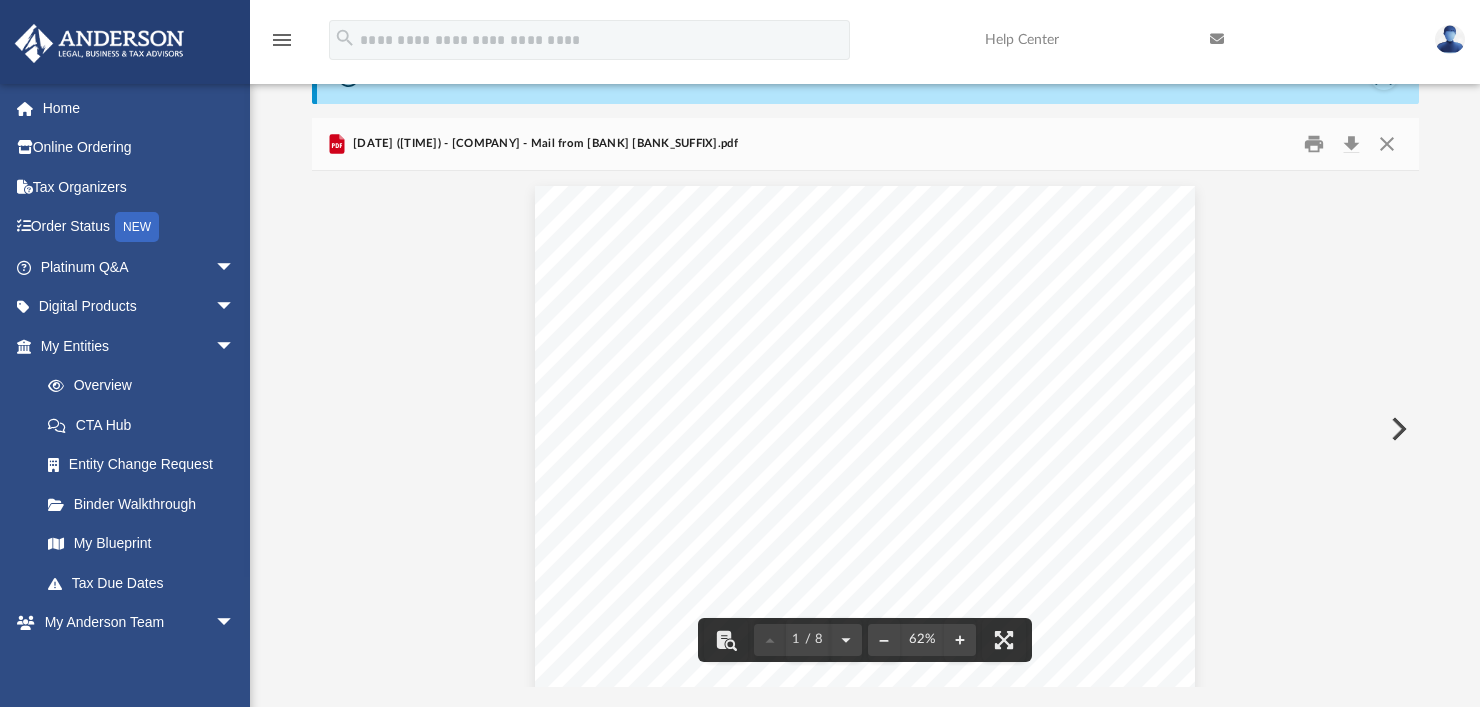 scroll, scrollTop: 93, scrollLeft: 0, axis: vertical 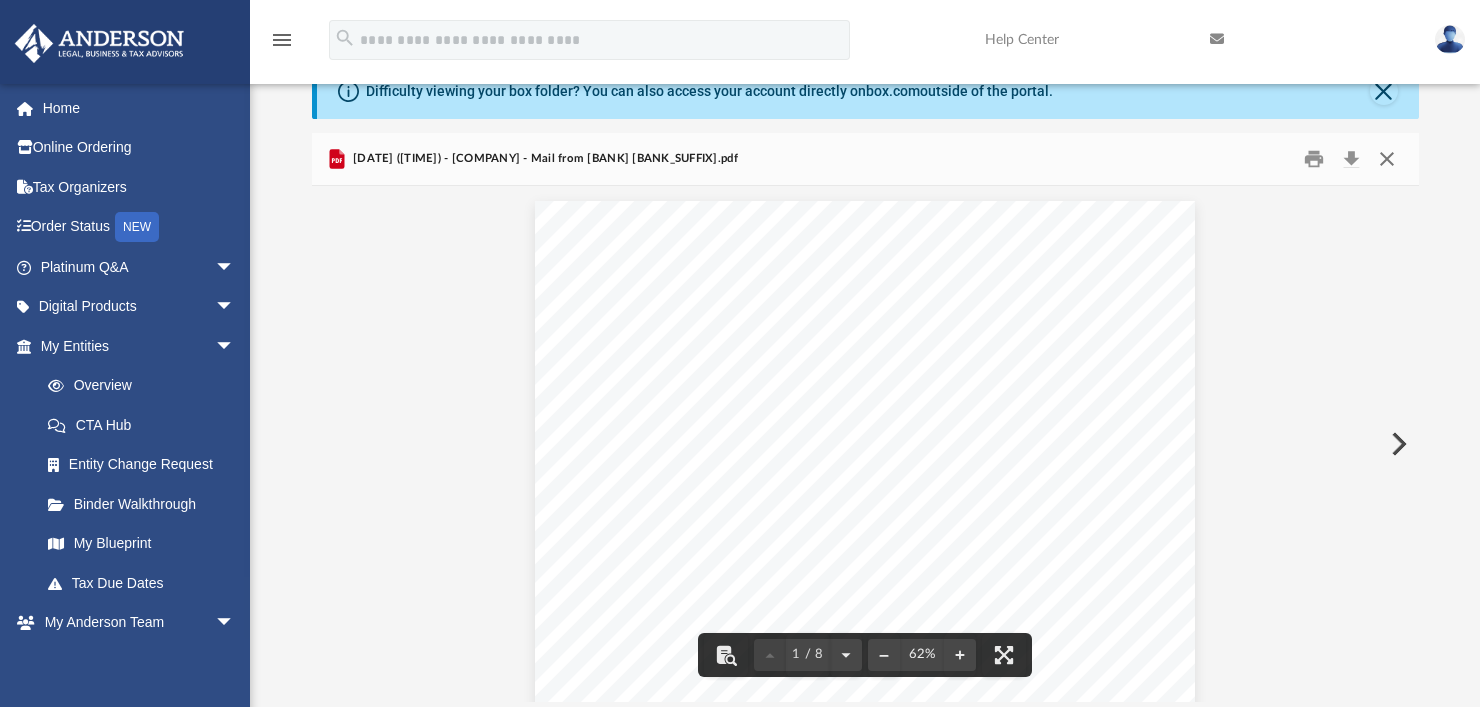 click at bounding box center [1387, 159] 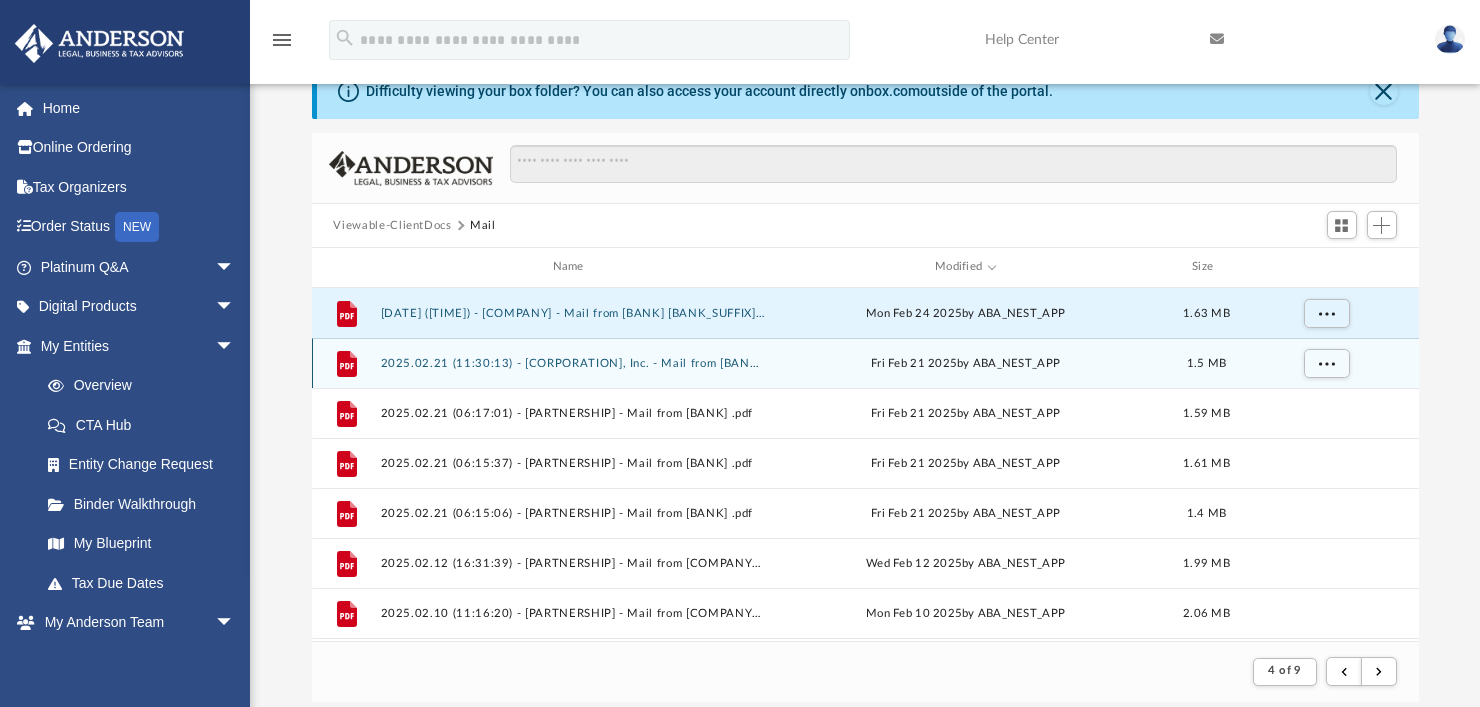 click on "Fri Feb 21 2025  by ABA_NEST_APP" at bounding box center [965, 363] 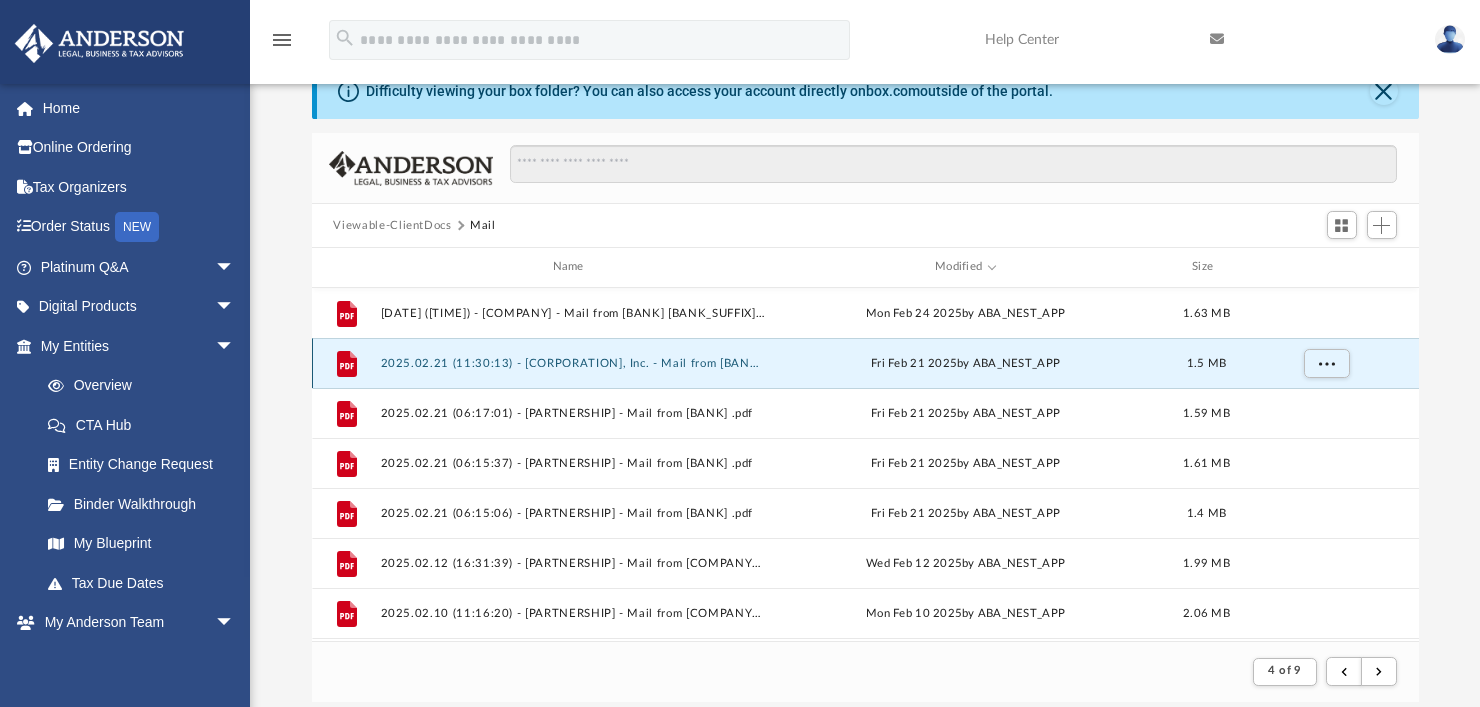 click on "Fri Feb 21 2025  by ABA_NEST_APP" at bounding box center [965, 363] 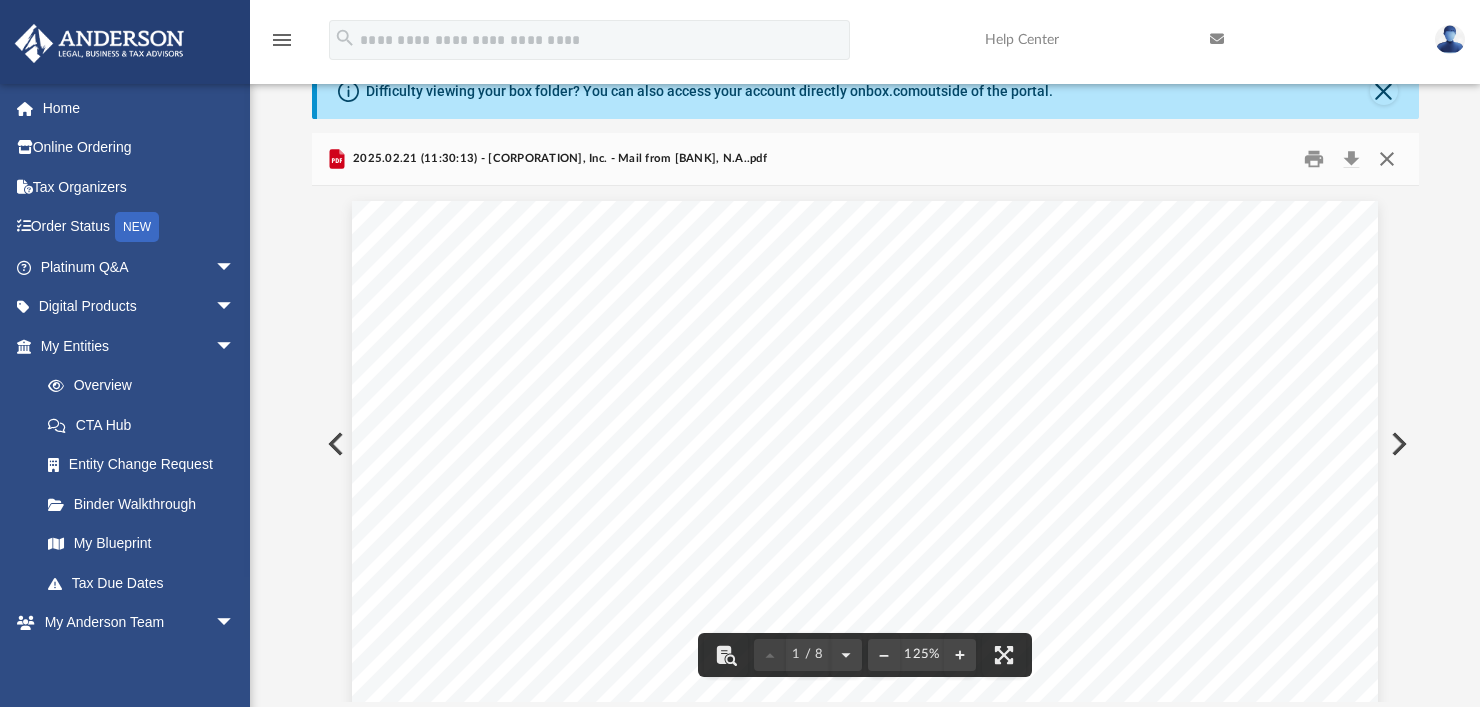click at bounding box center [1387, 159] 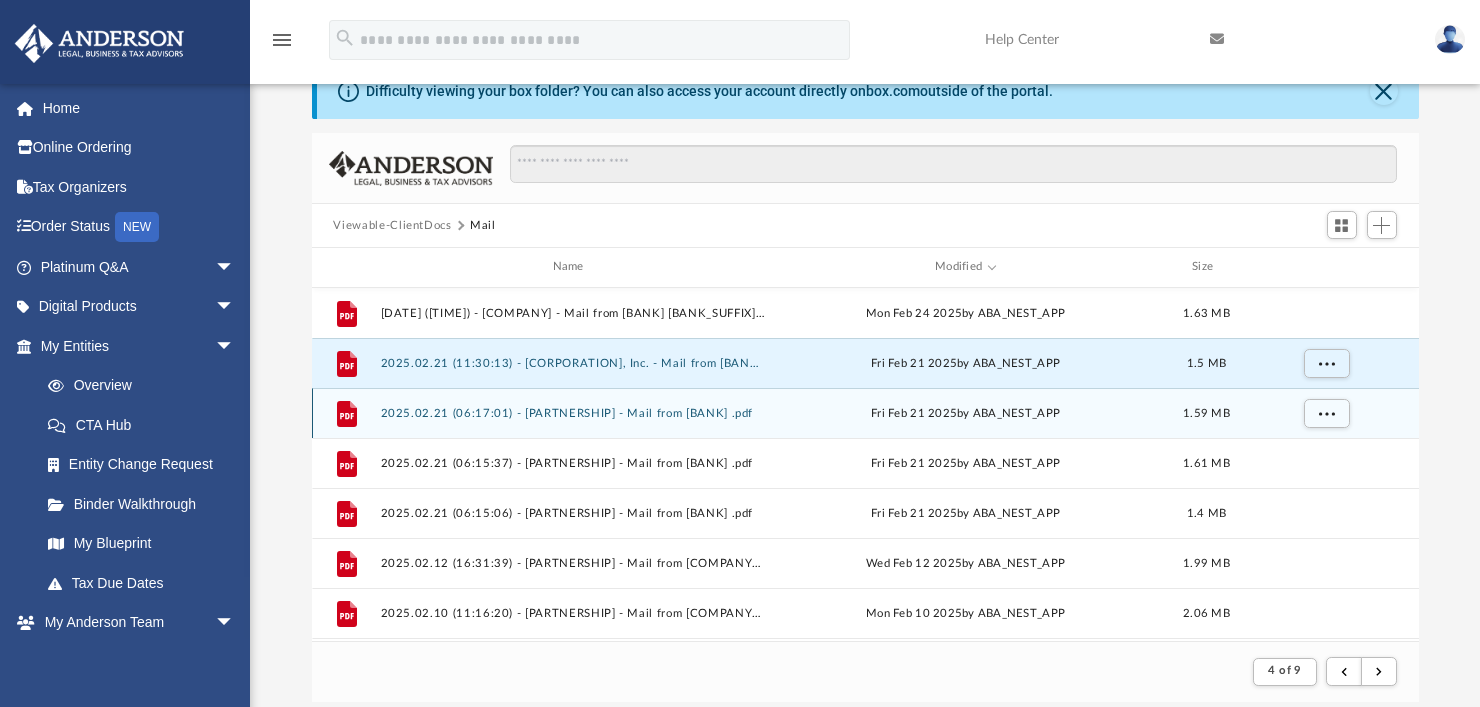 click on "File 2025.02.21 (06:17:01) - [PARTNERSHIP] - Mail from [BANK] .pdf Fri Feb 21 2025  by ABA_NEST_APP 1.59 MB" at bounding box center [865, 413] 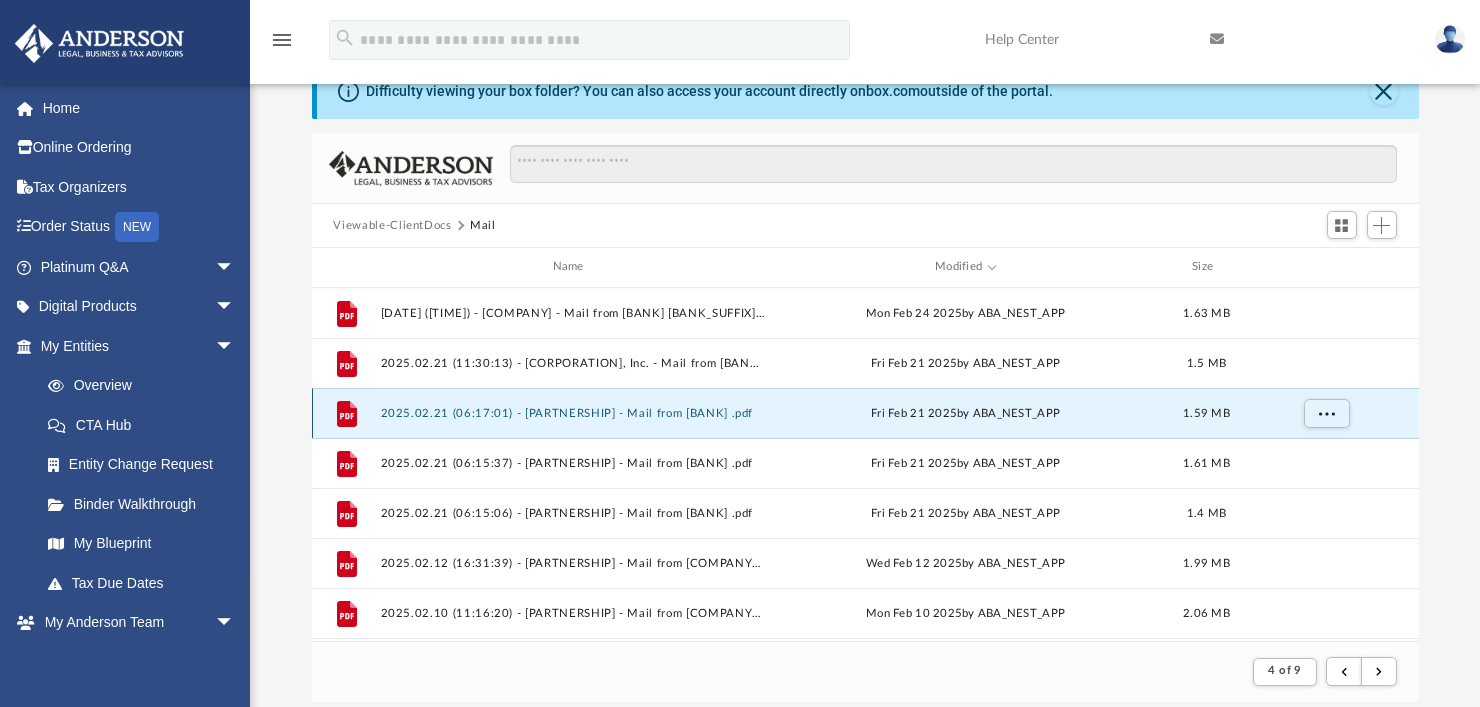 click on "2025.02.21 (06:17:01) - [PARTNERSHIP] - Mail from [BANK] .pdf" at bounding box center [572, 413] 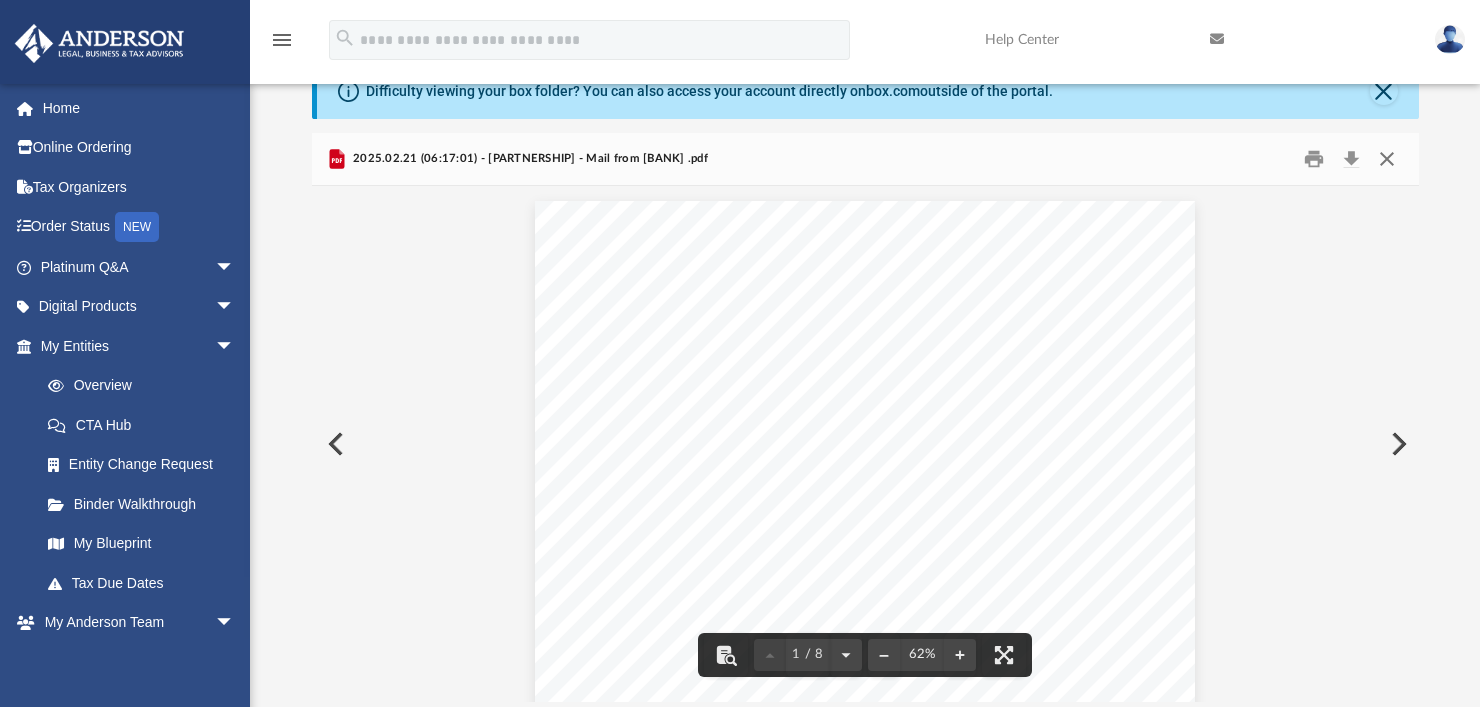 click at bounding box center (1387, 159) 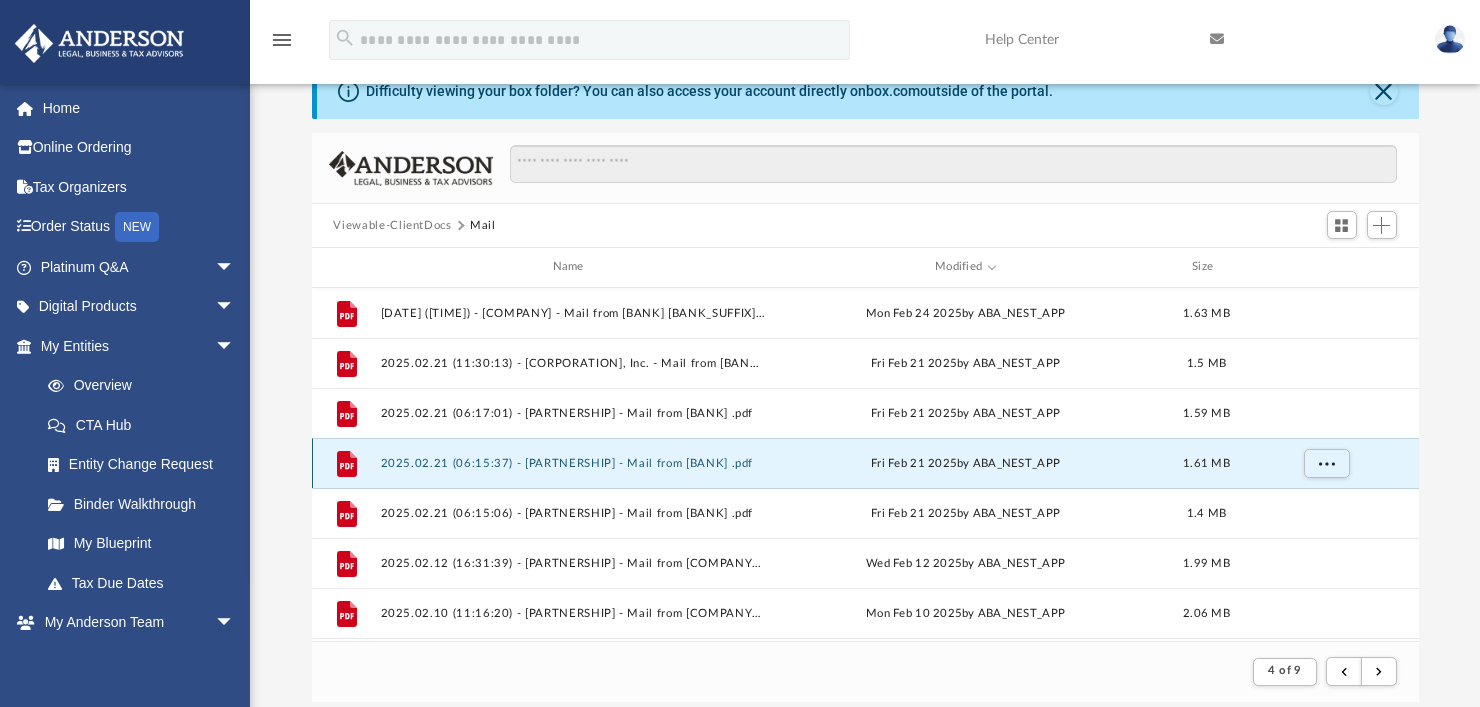 click on "2025.02.21 (06:15:37) - [PARTNERSHIP] - Mail from [BANK] .pdf" at bounding box center [572, 463] 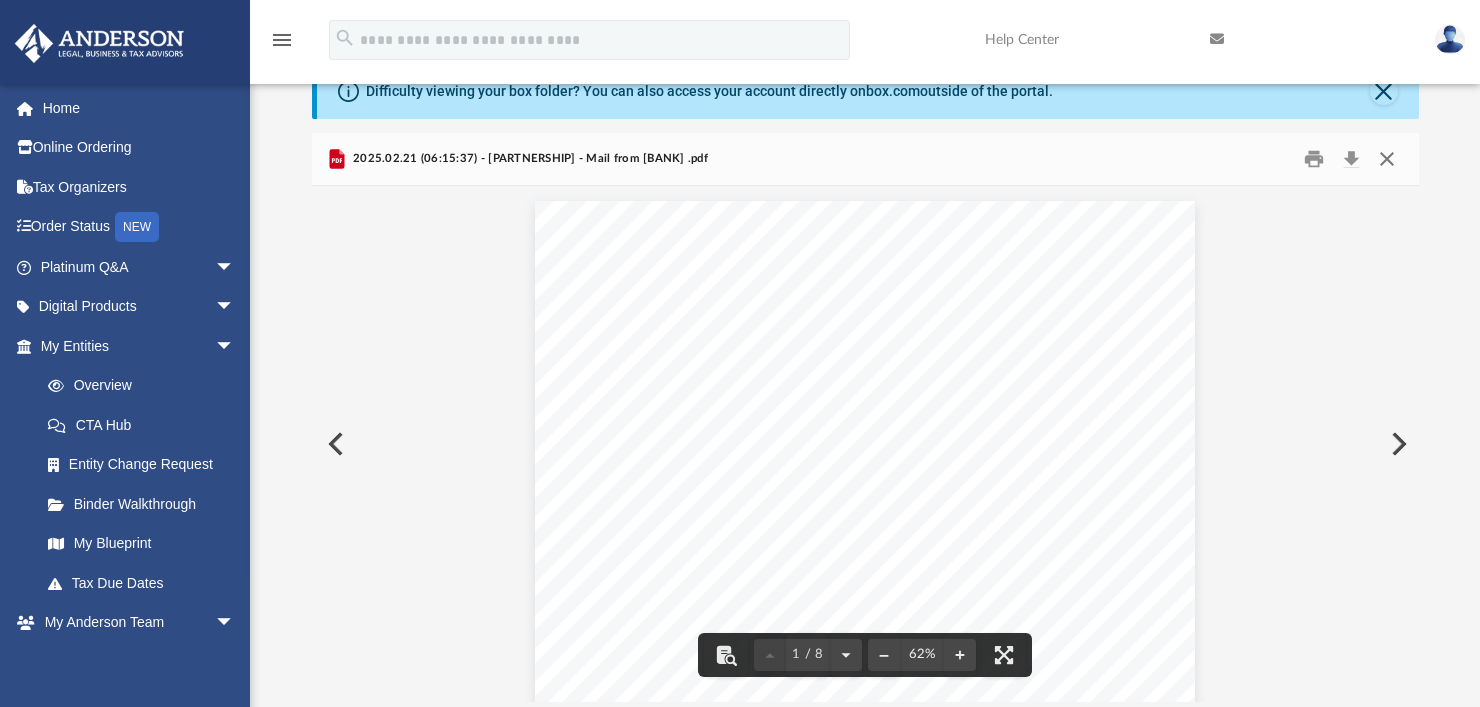 click at bounding box center (1387, 159) 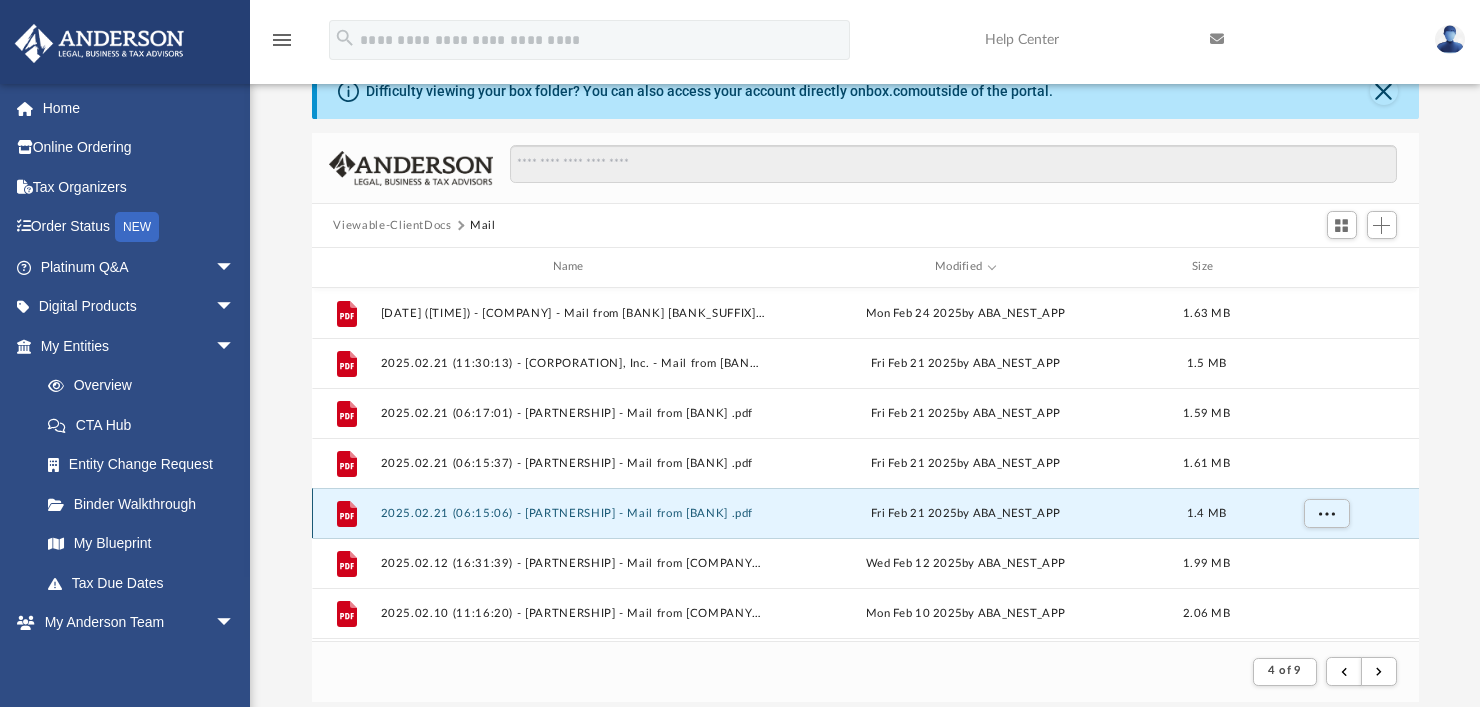 click on "2025.02.21 (06:15:06) - [PARTNERSHIP] - Mail from [BANK] .pdf" at bounding box center [572, 513] 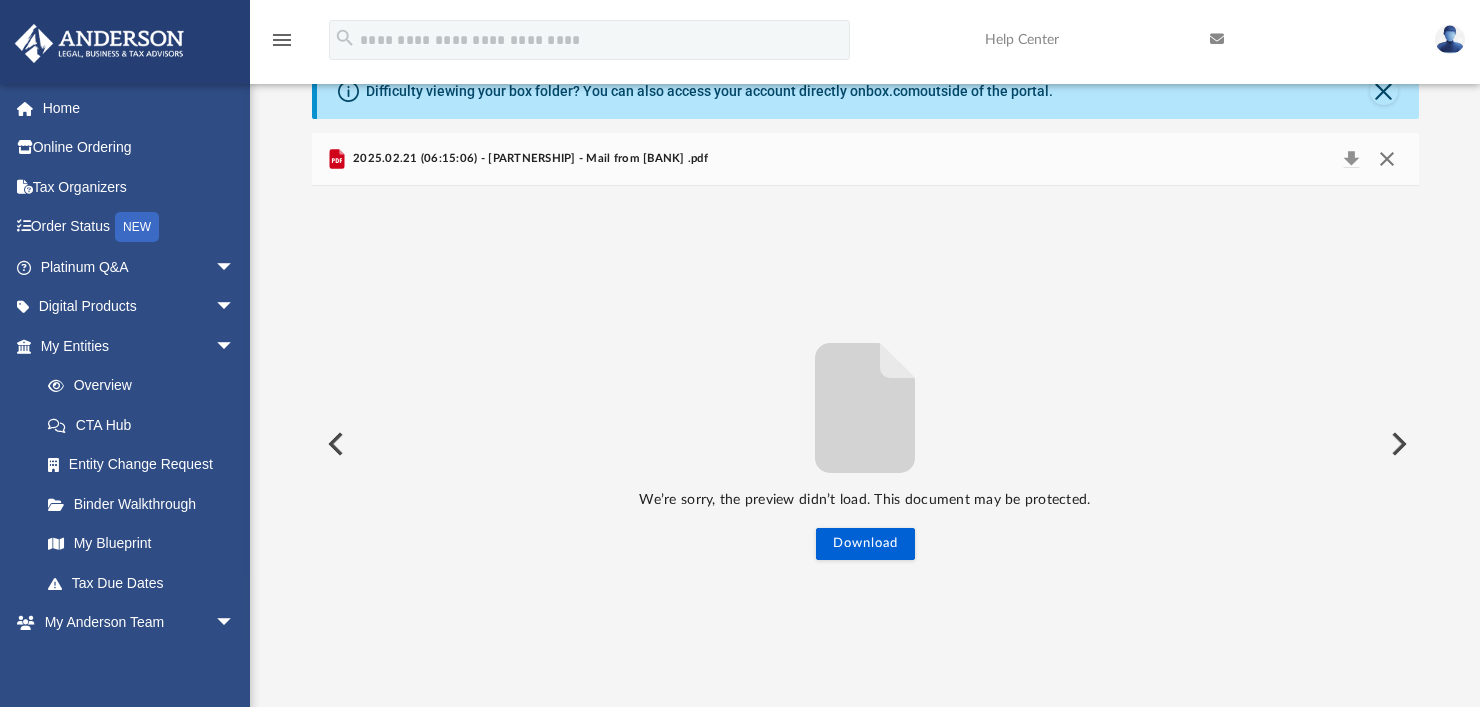 click at bounding box center (1387, 159) 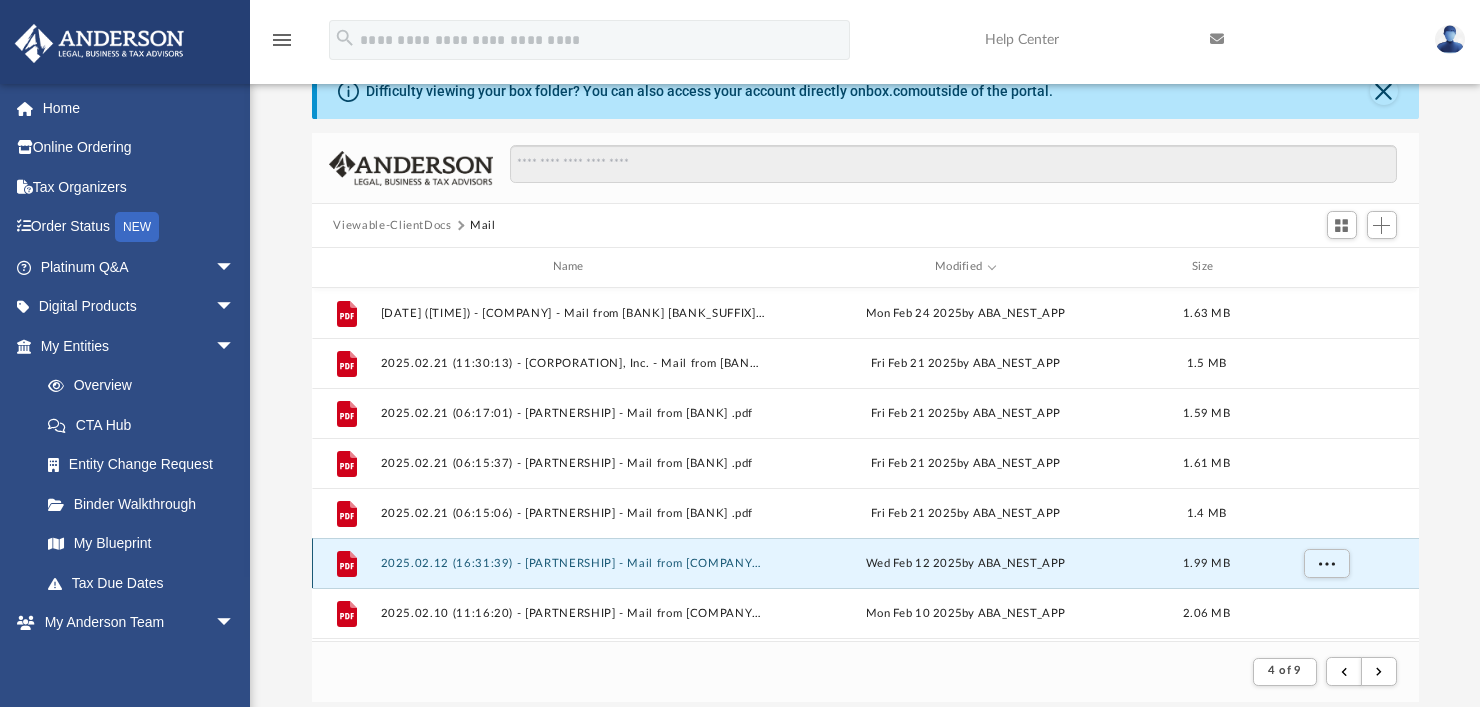 click on "2025.02.12 (16:31:39) - [PARTNERSHIP] - Mail from [COMPANY] .pdf" at bounding box center (572, 563) 